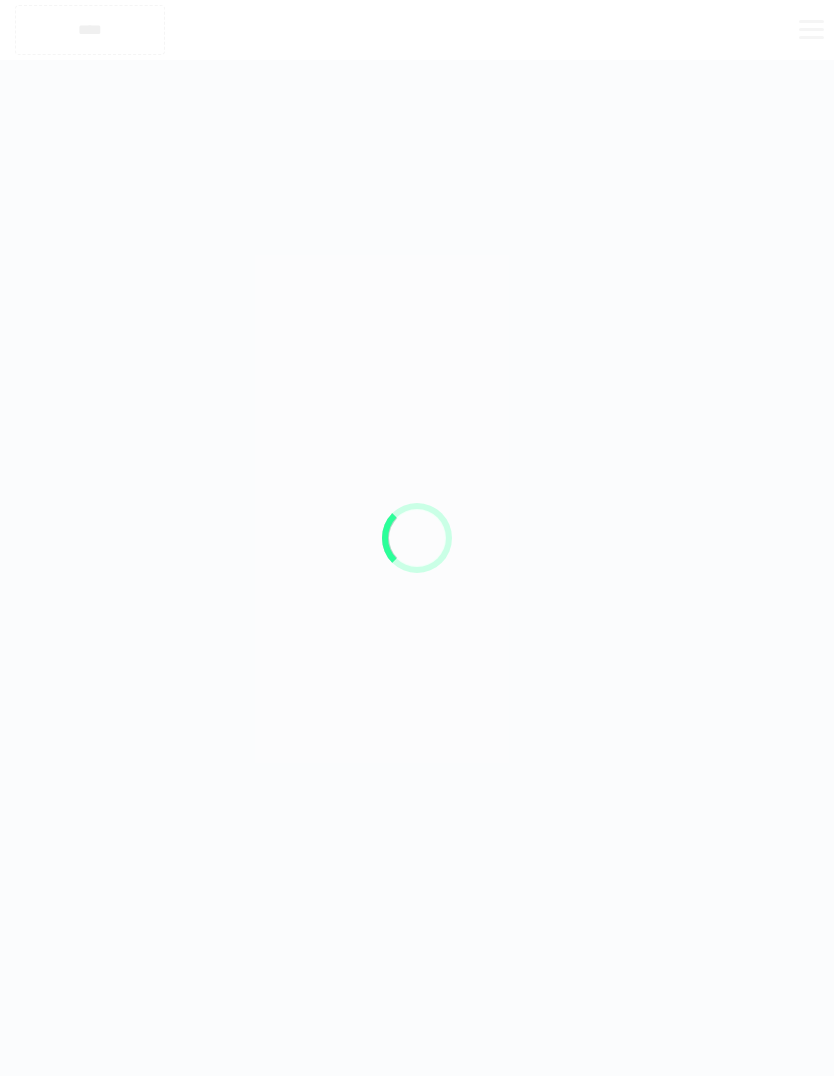 scroll, scrollTop: 0, scrollLeft: 0, axis: both 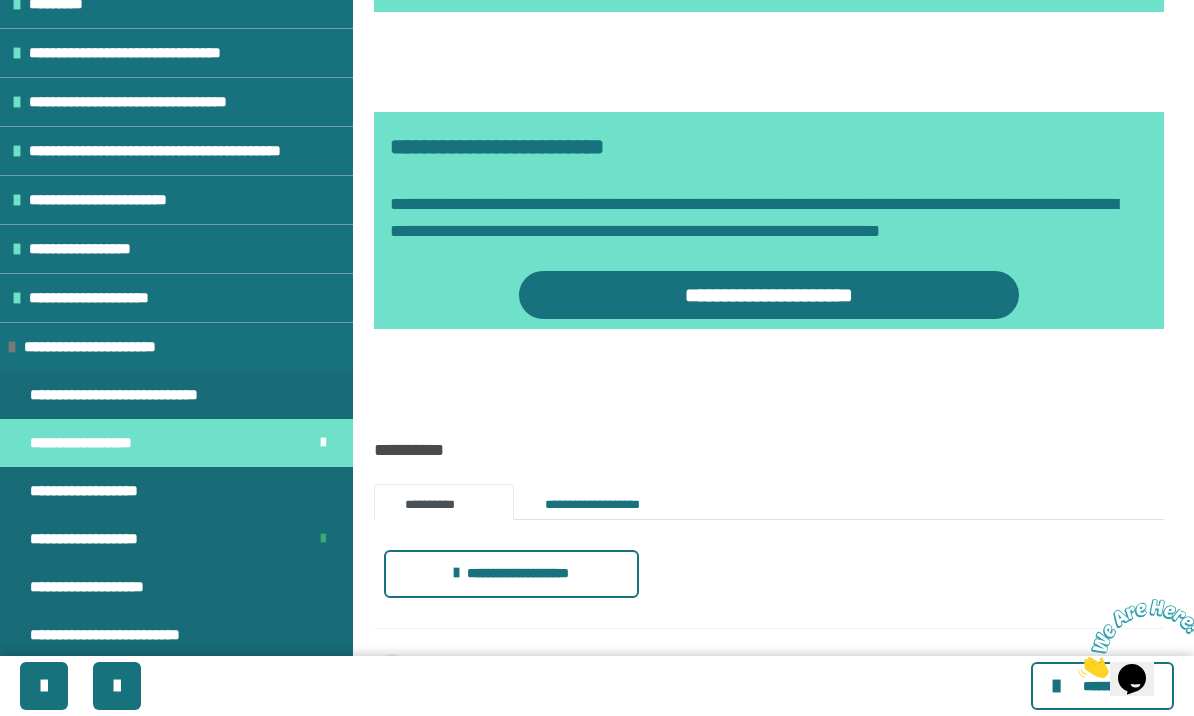 click on "**********" at bounding box center (94, 491) 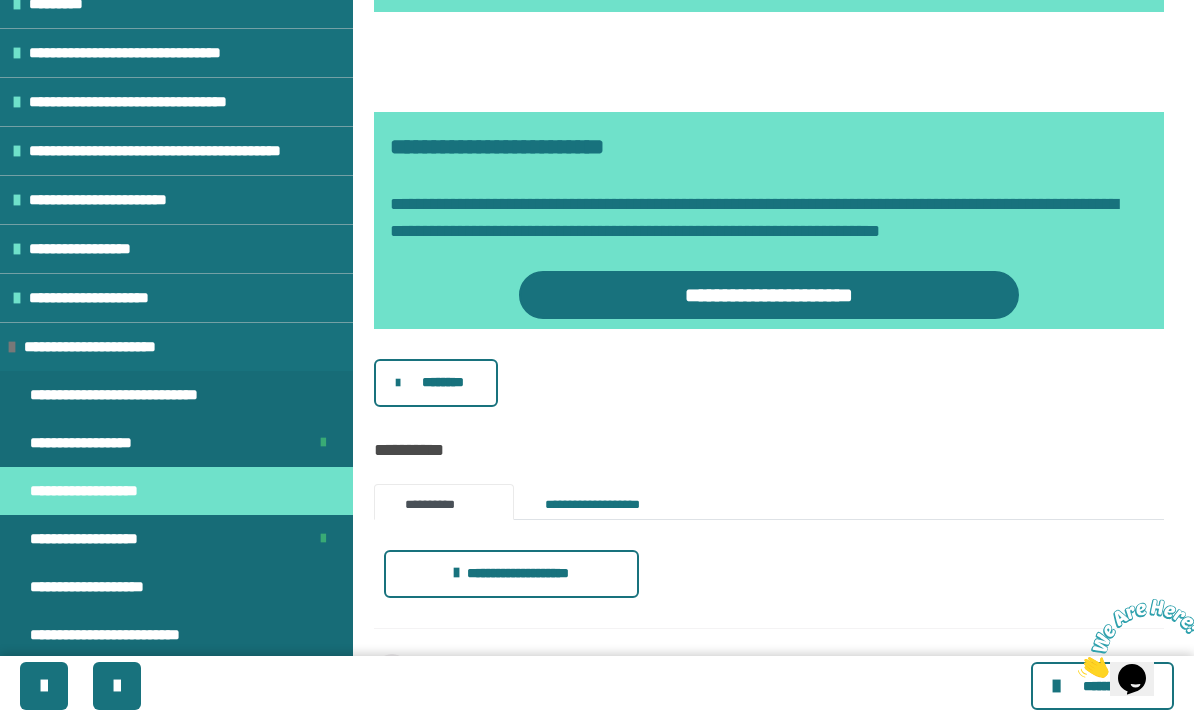 scroll, scrollTop: 0, scrollLeft: 0, axis: both 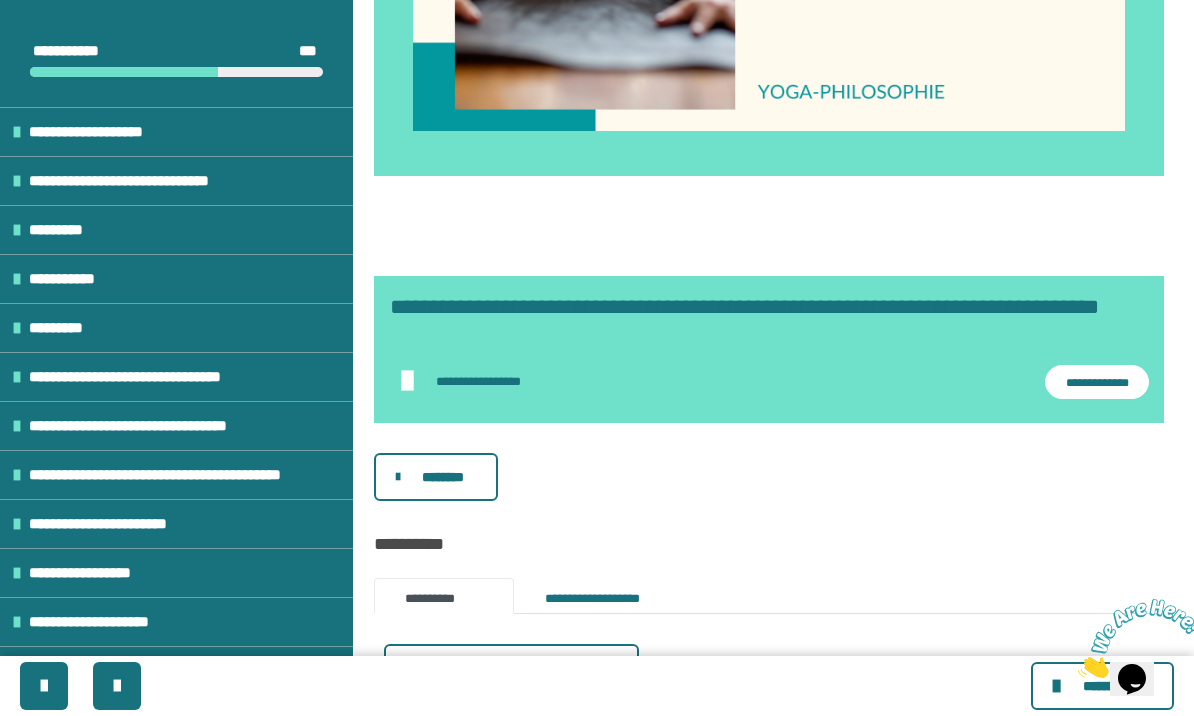 click on "**********" at bounding box center [769, 381] 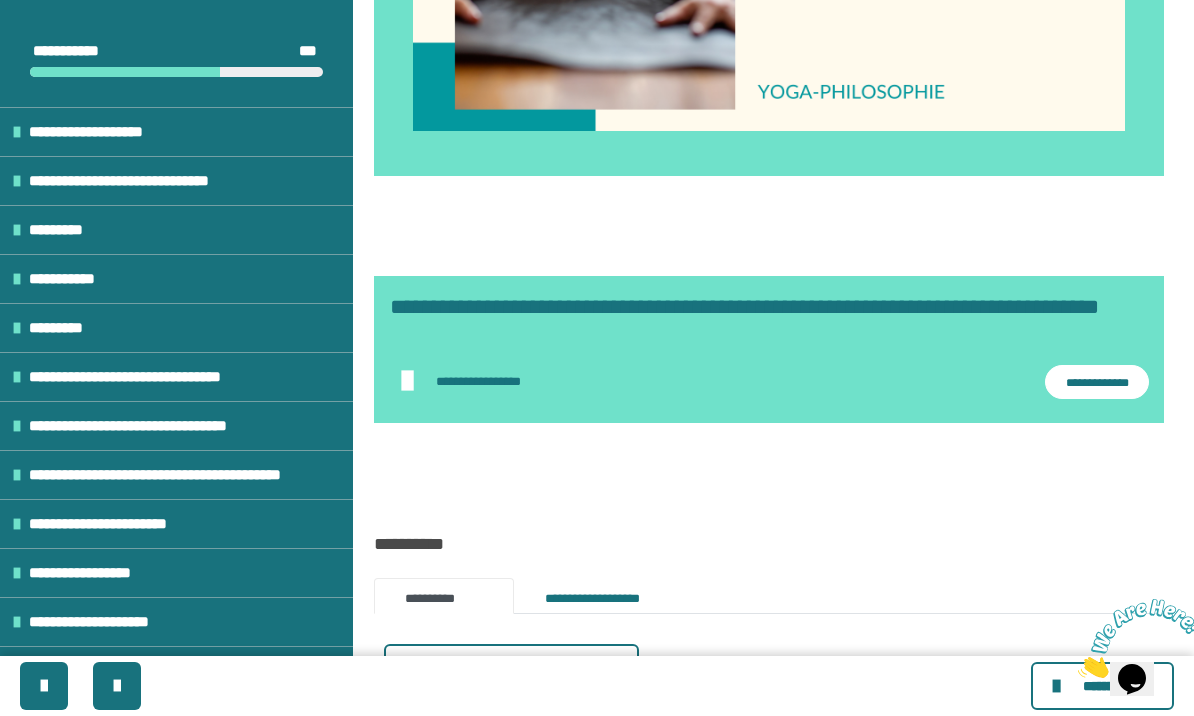 click on "********" at bounding box center [769, 477] 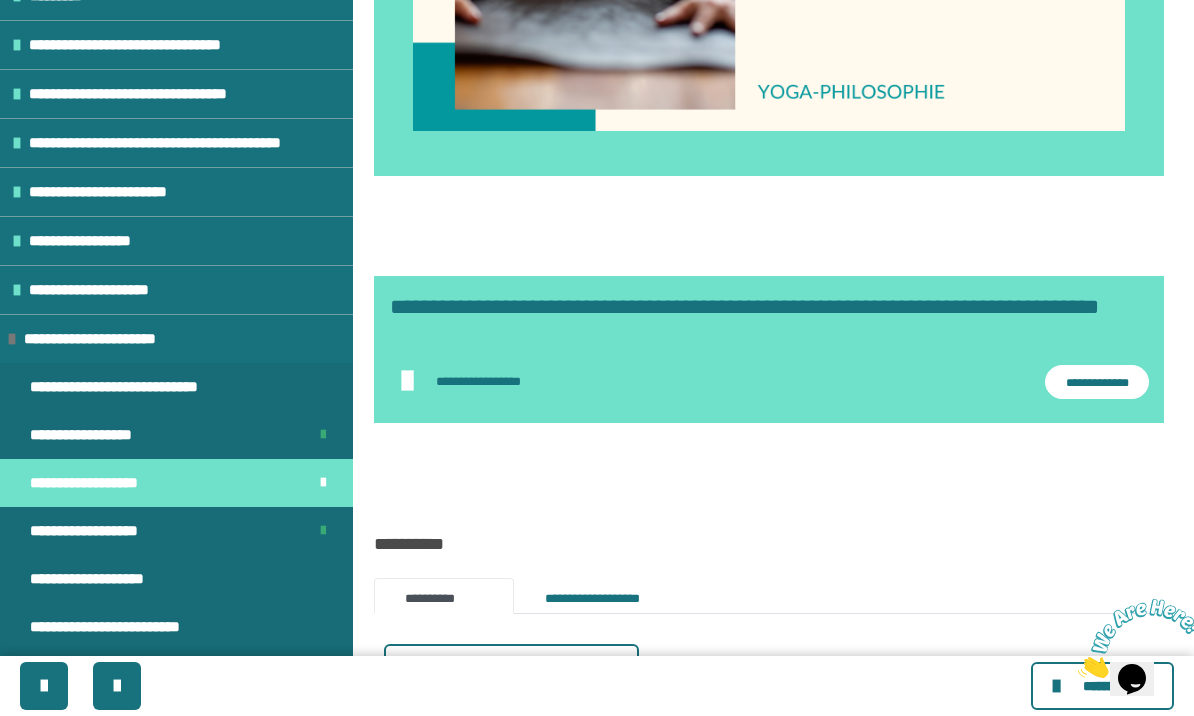 scroll, scrollTop: 339, scrollLeft: 0, axis: vertical 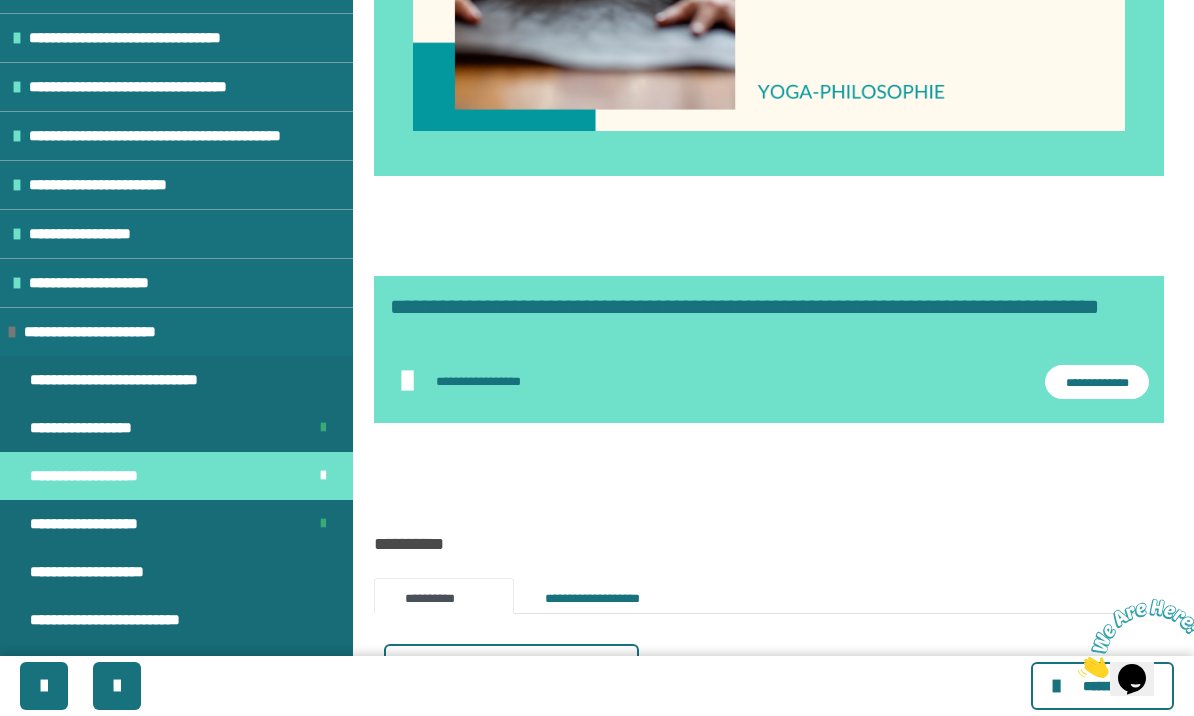 click on "**********" at bounding box center [93, 572] 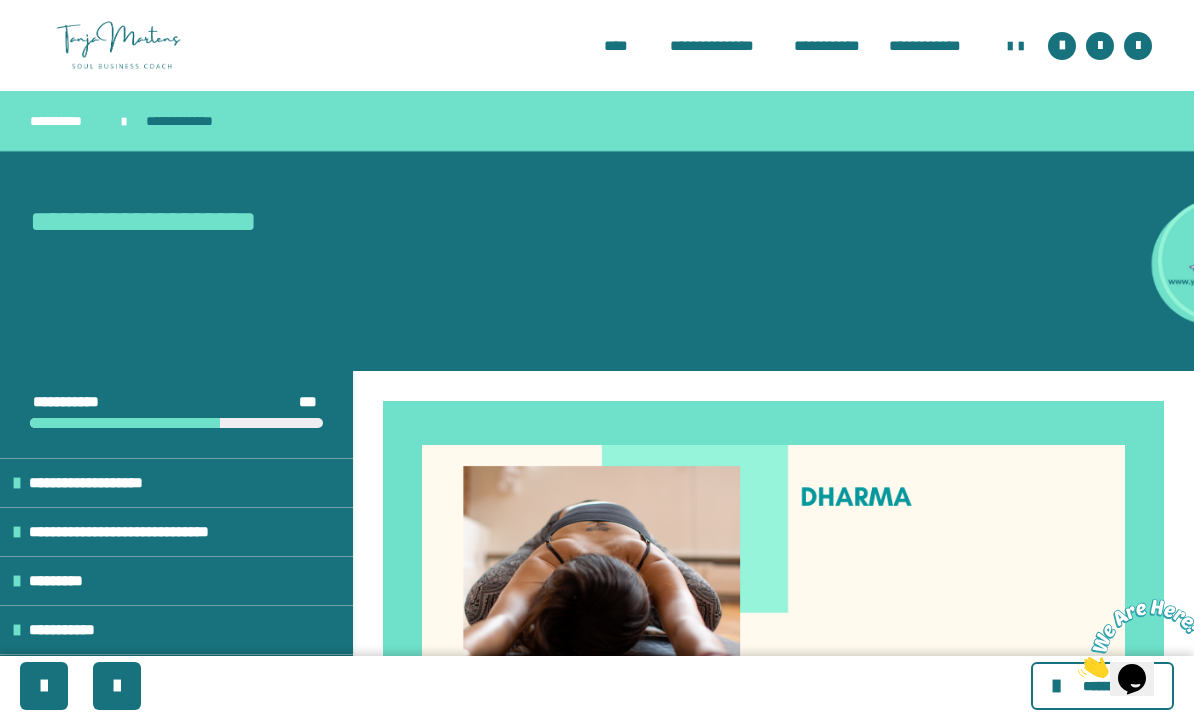 scroll, scrollTop: 0, scrollLeft: 0, axis: both 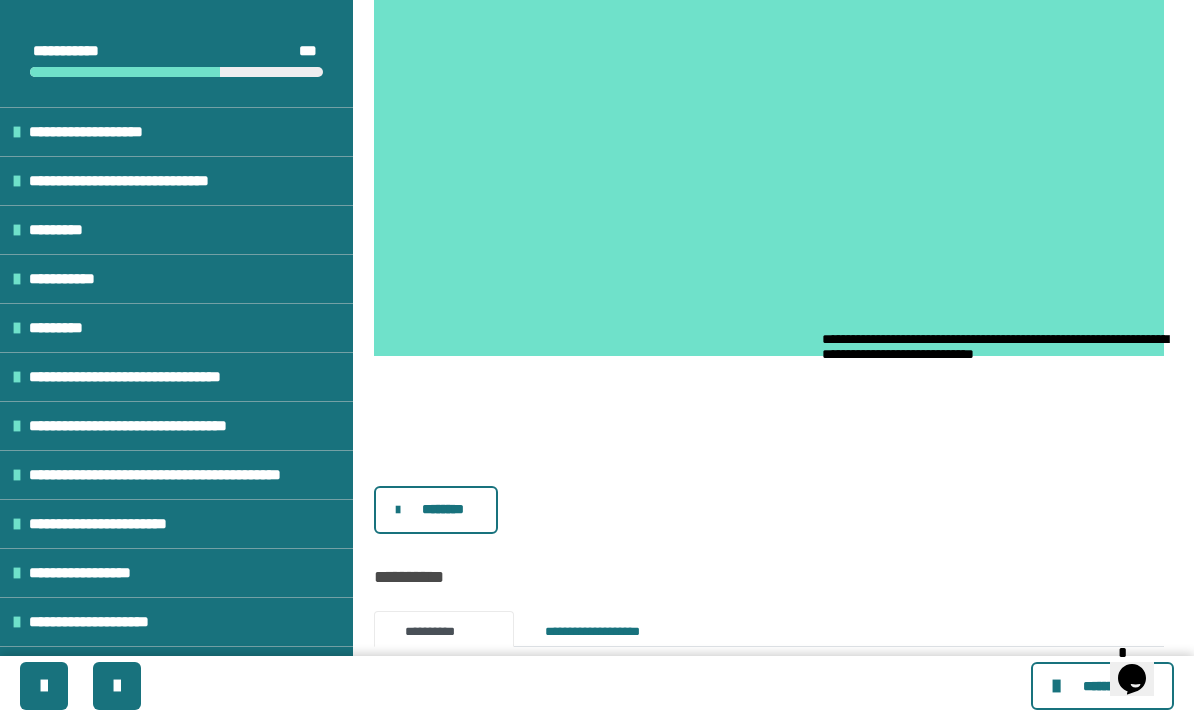 click on "********" at bounding box center (443, 509) 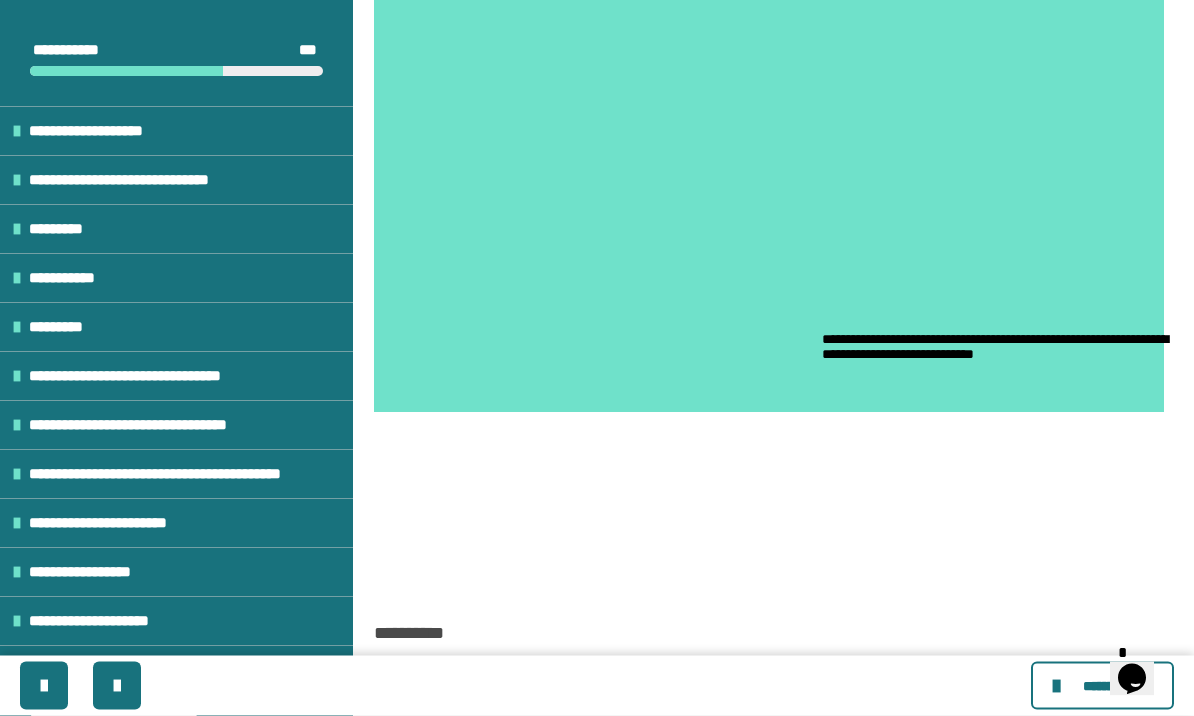 scroll, scrollTop: 522, scrollLeft: 0, axis: vertical 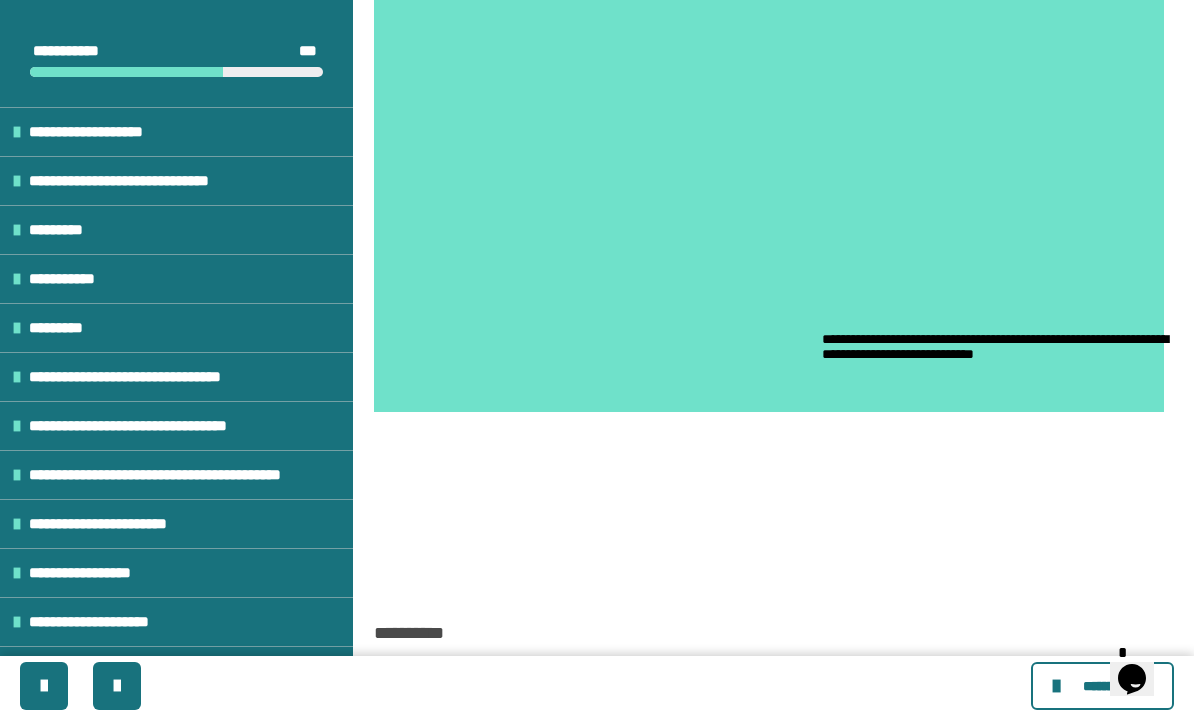 click 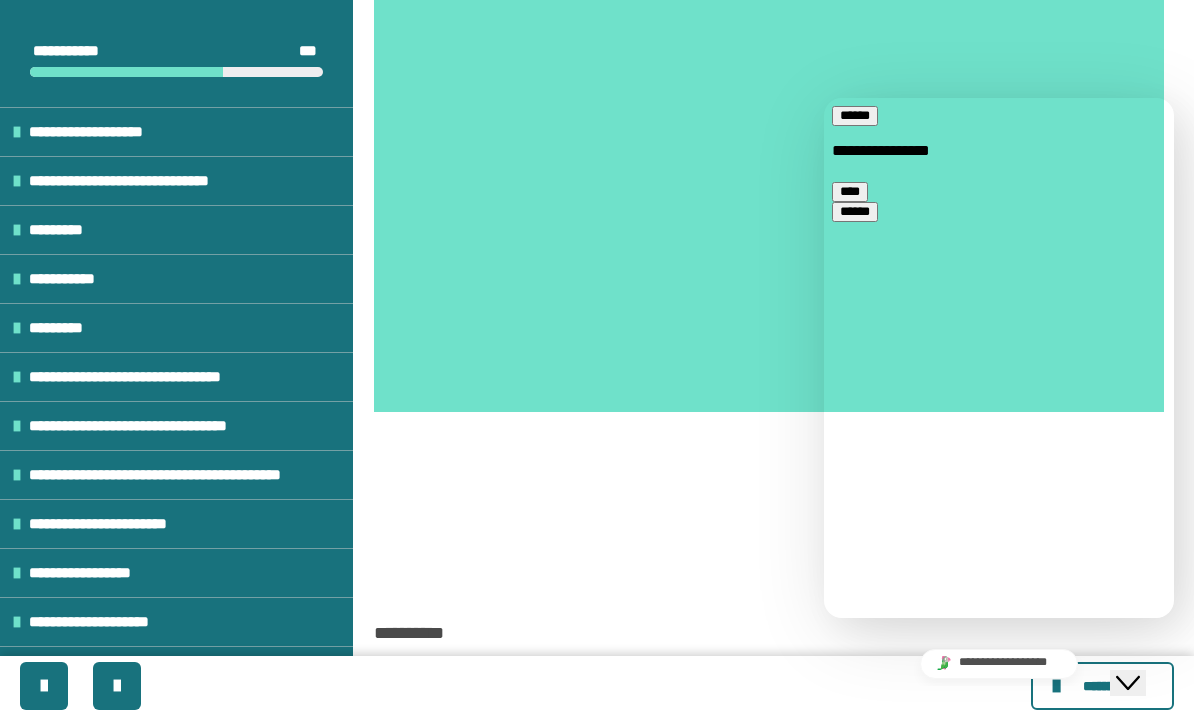 click 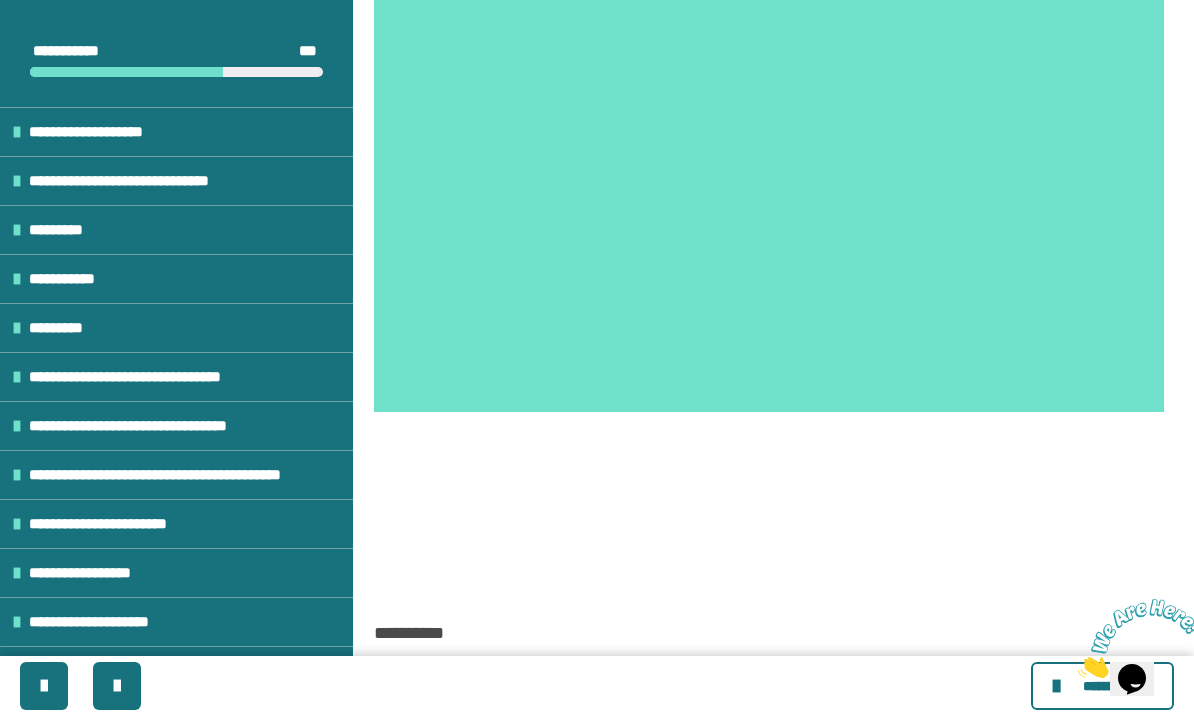 scroll, scrollTop: 578, scrollLeft: 0, axis: vertical 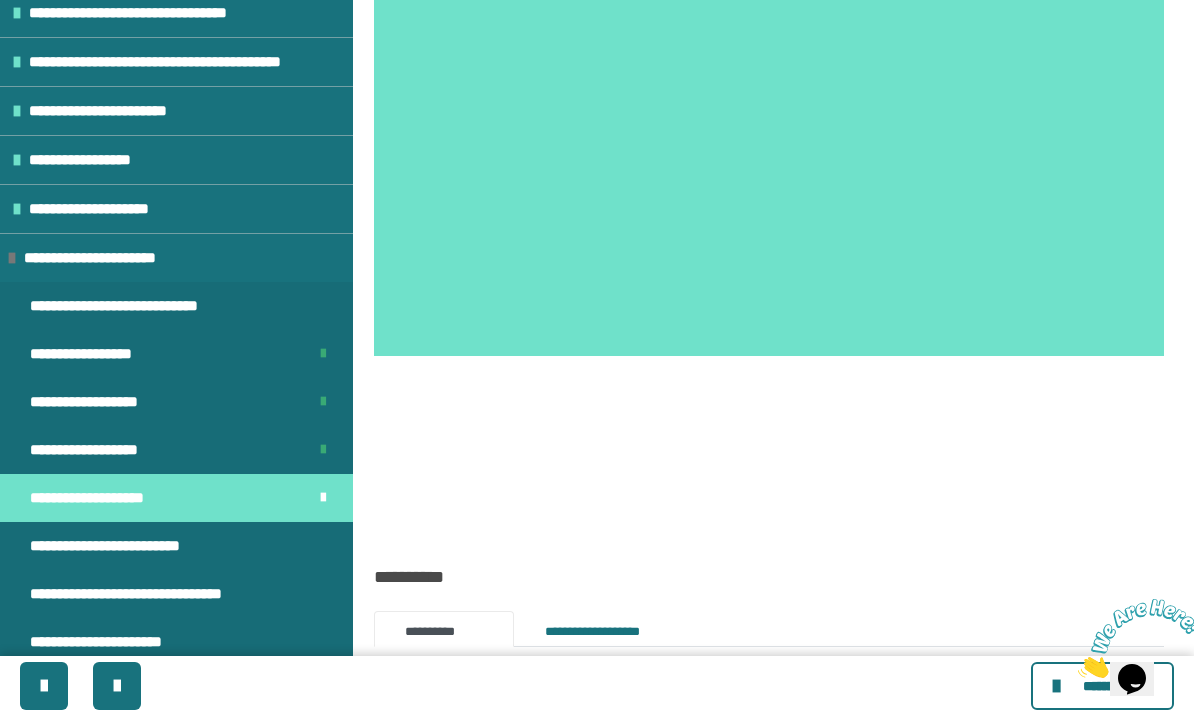 click on "**********" at bounding box center [115, 546] 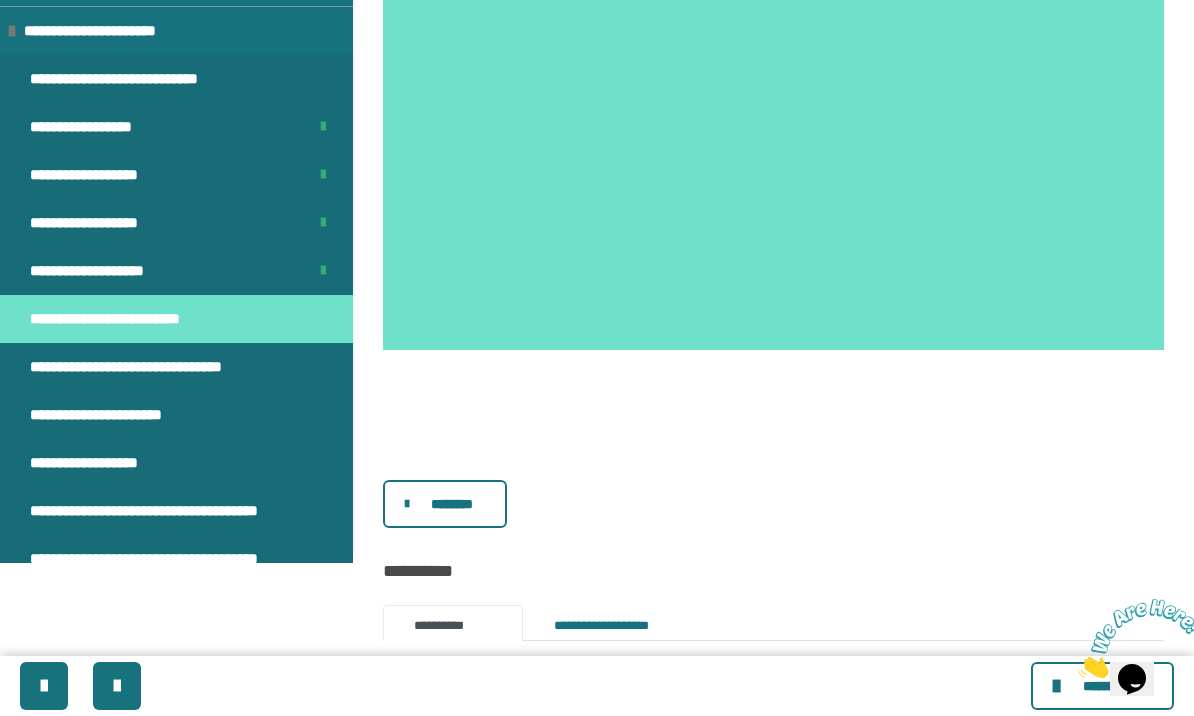scroll, scrollTop: 0, scrollLeft: 0, axis: both 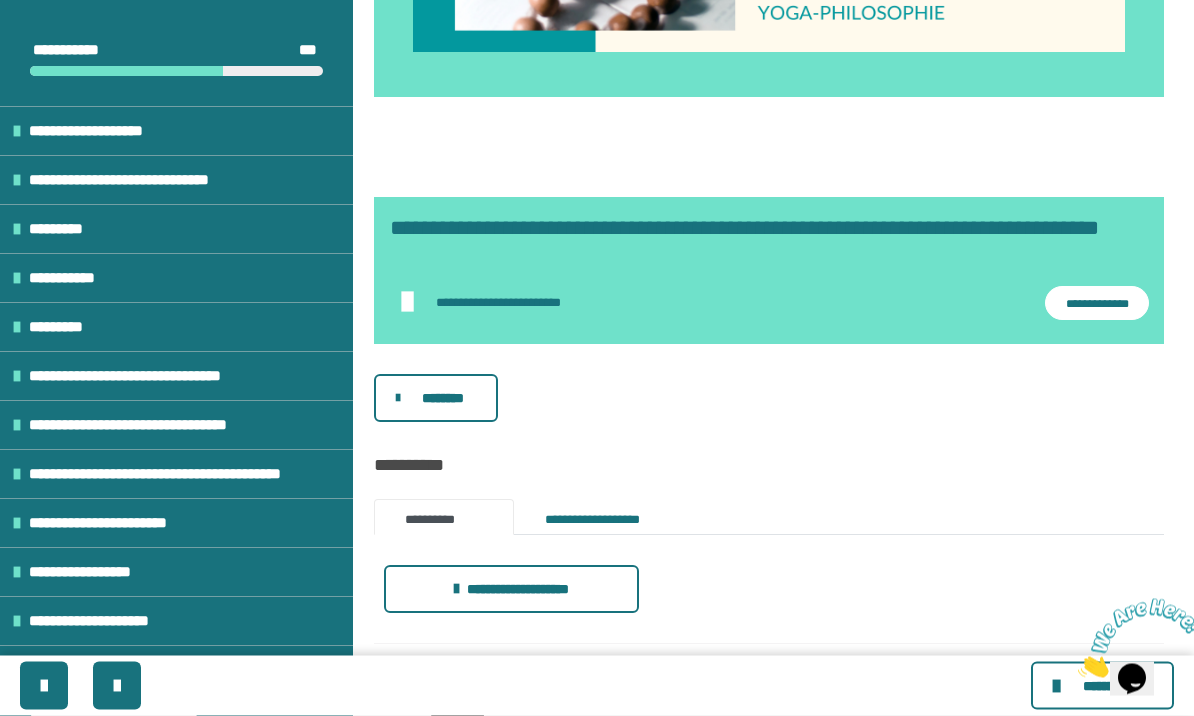 click on "********" at bounding box center [443, 399] 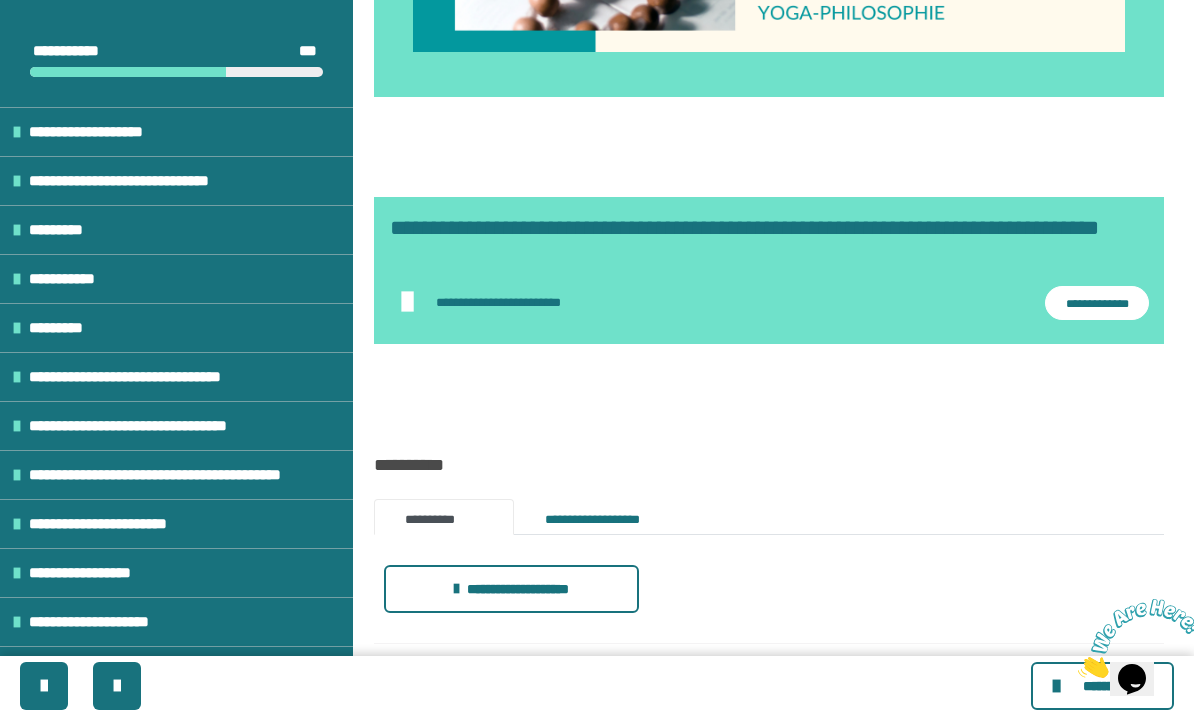click on "********" at bounding box center (769, 398) 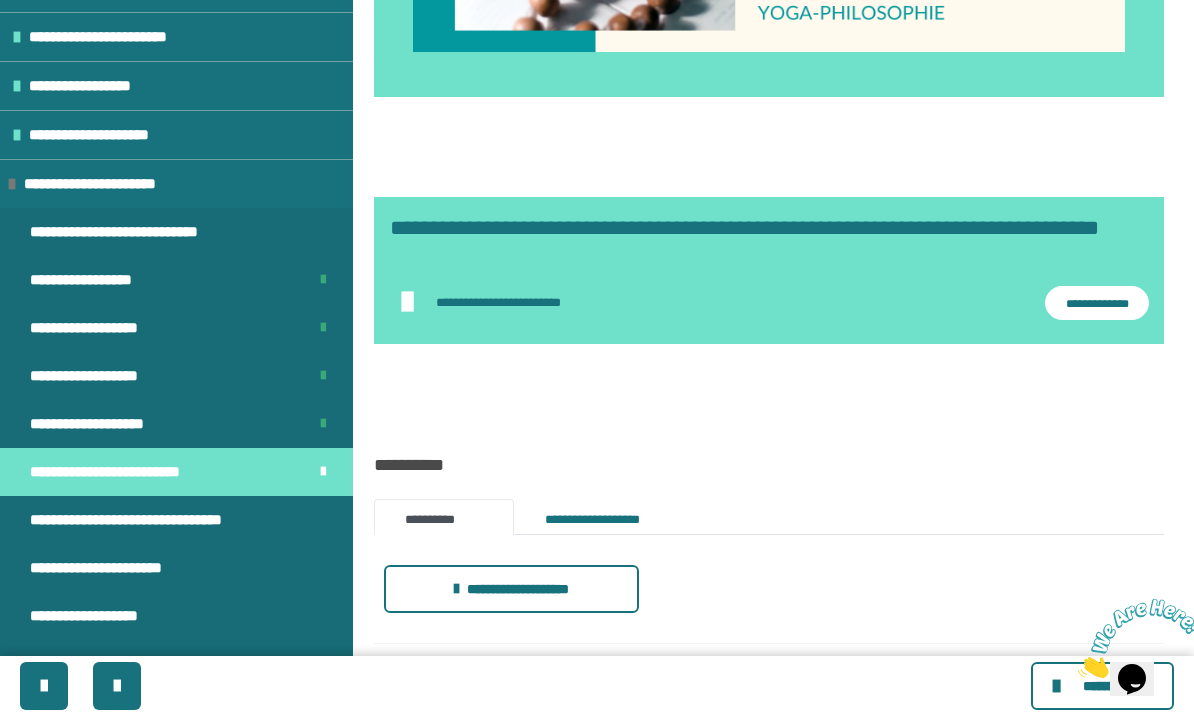scroll, scrollTop: 490, scrollLeft: 0, axis: vertical 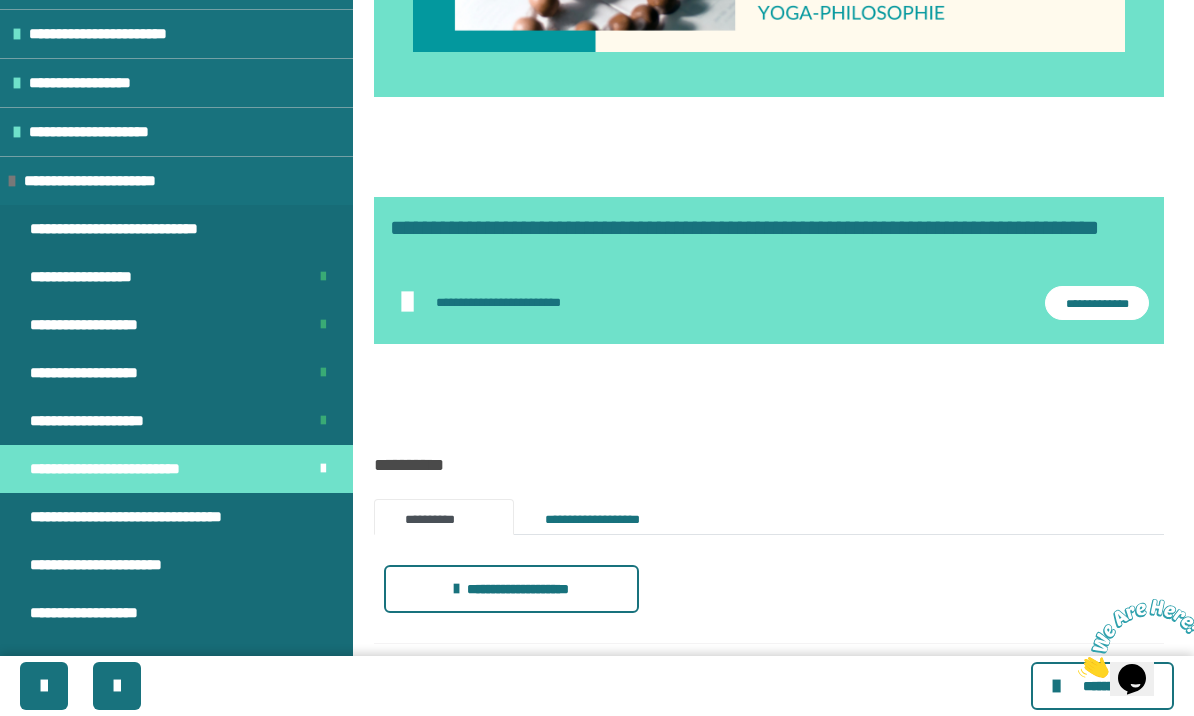 click on "**********" at bounding box center [139, 517] 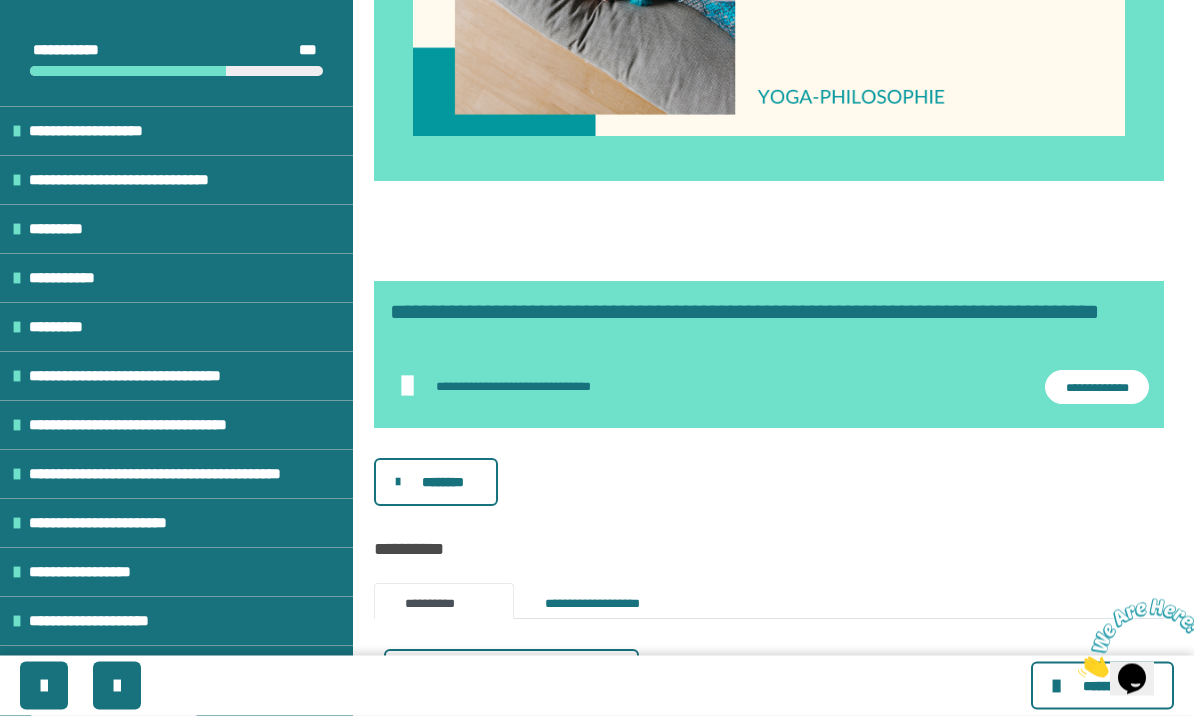 scroll, scrollTop: 670, scrollLeft: 0, axis: vertical 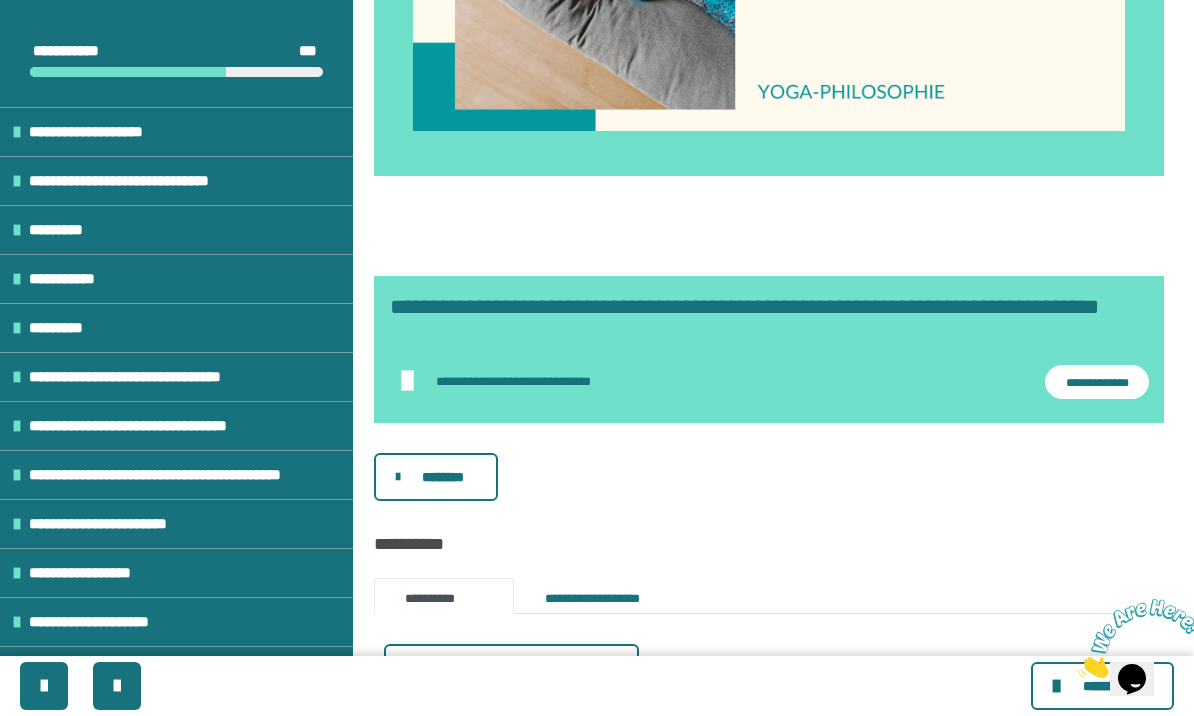 click on "********" at bounding box center [436, 477] 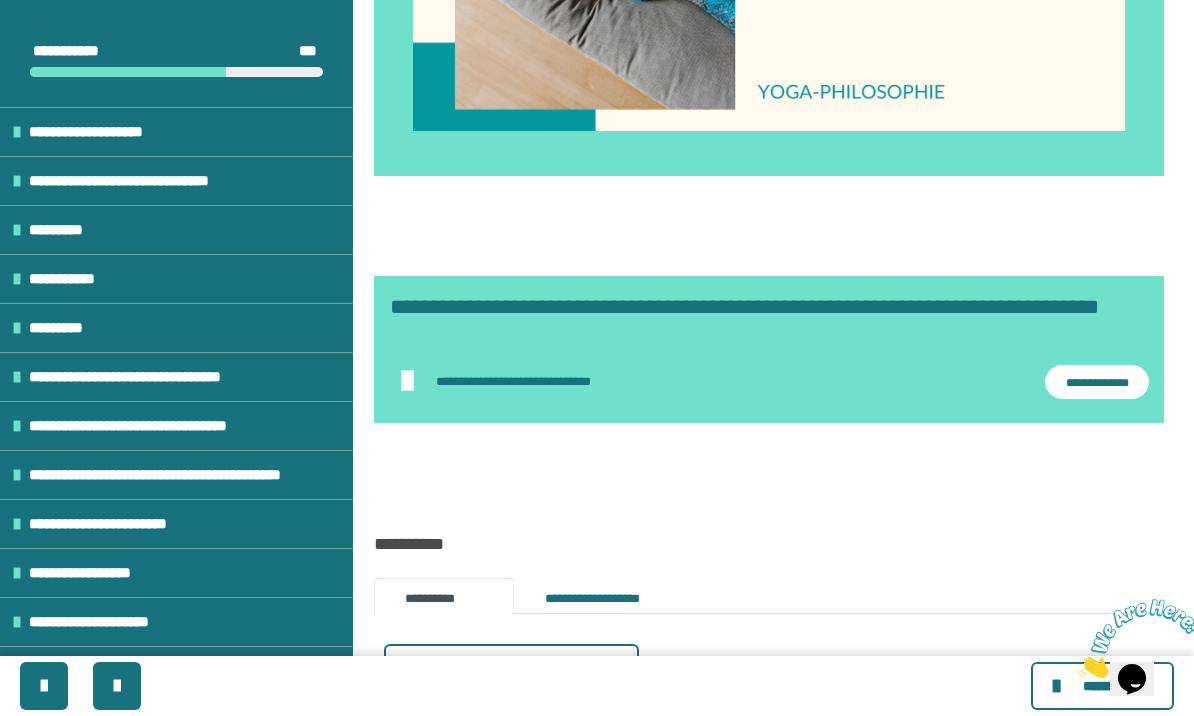 click on "**********" at bounding box center [534, 381] 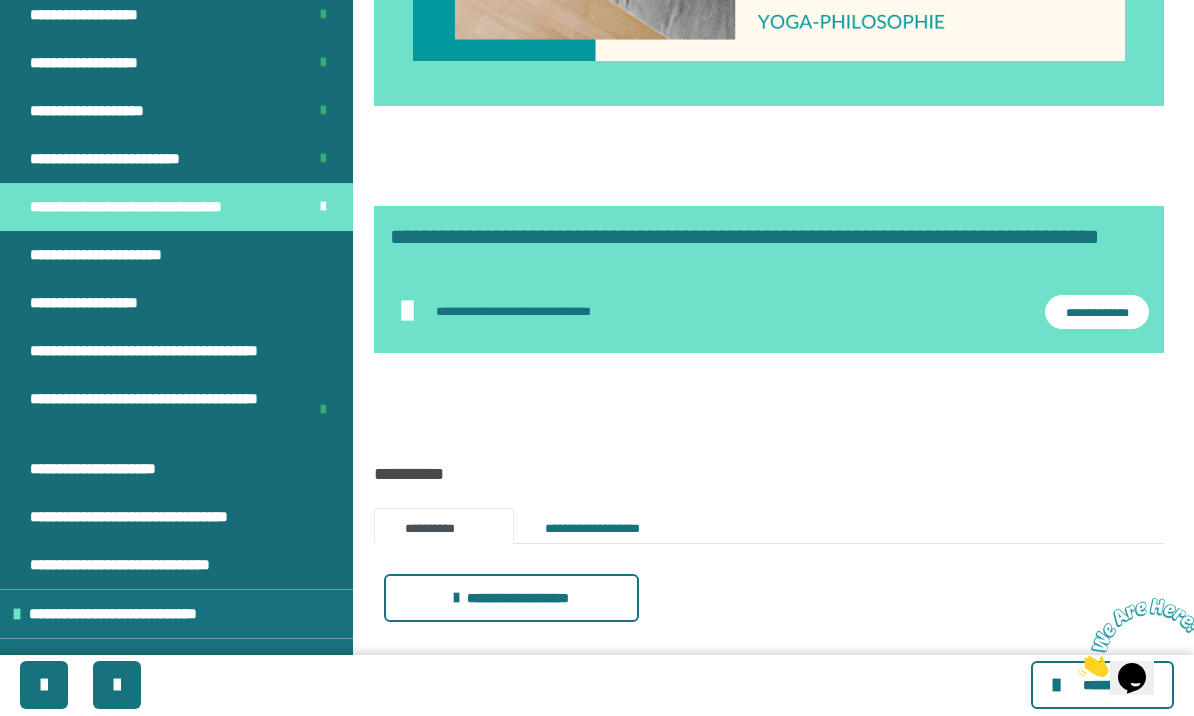 scroll, scrollTop: 809, scrollLeft: 0, axis: vertical 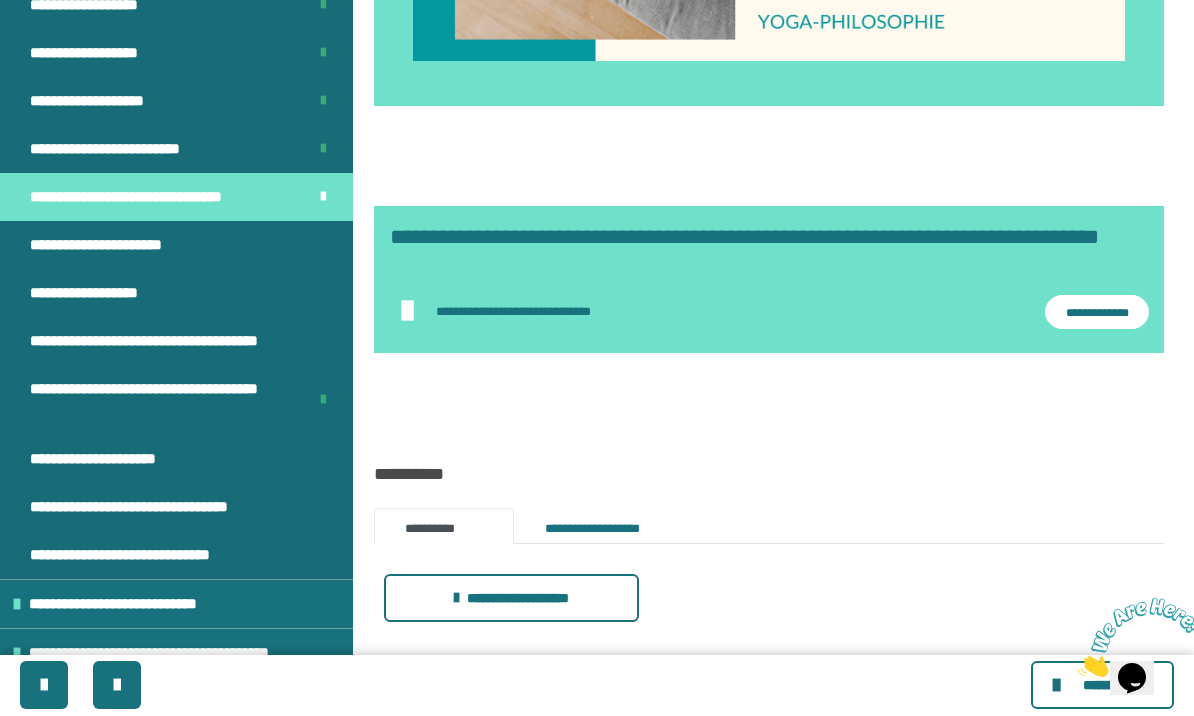 click on "**********" at bounding box center [102, 246] 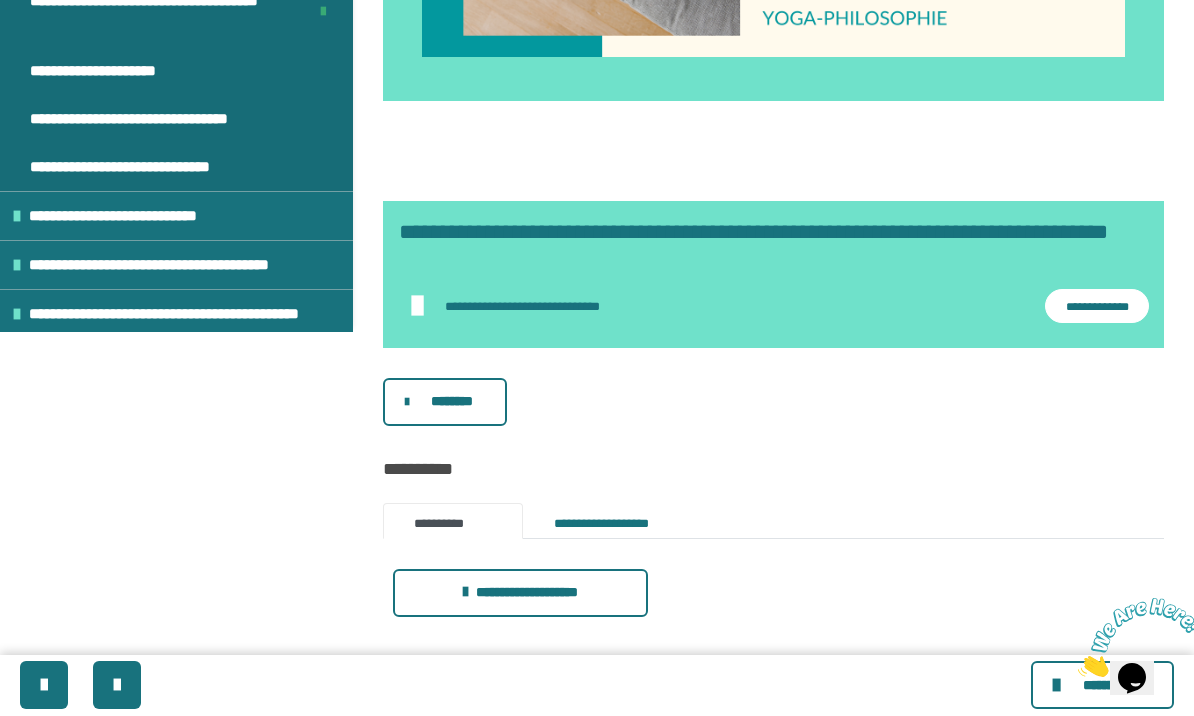 scroll, scrollTop: 0, scrollLeft: 0, axis: both 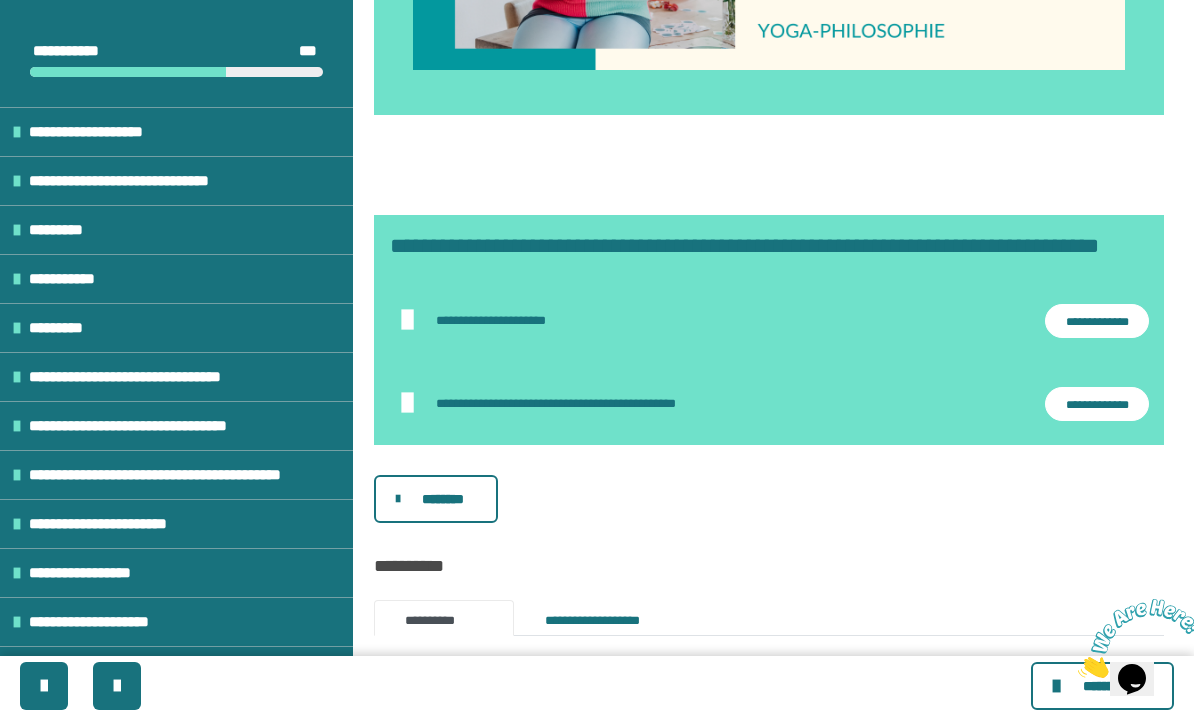 click on "********" at bounding box center (436, 499) 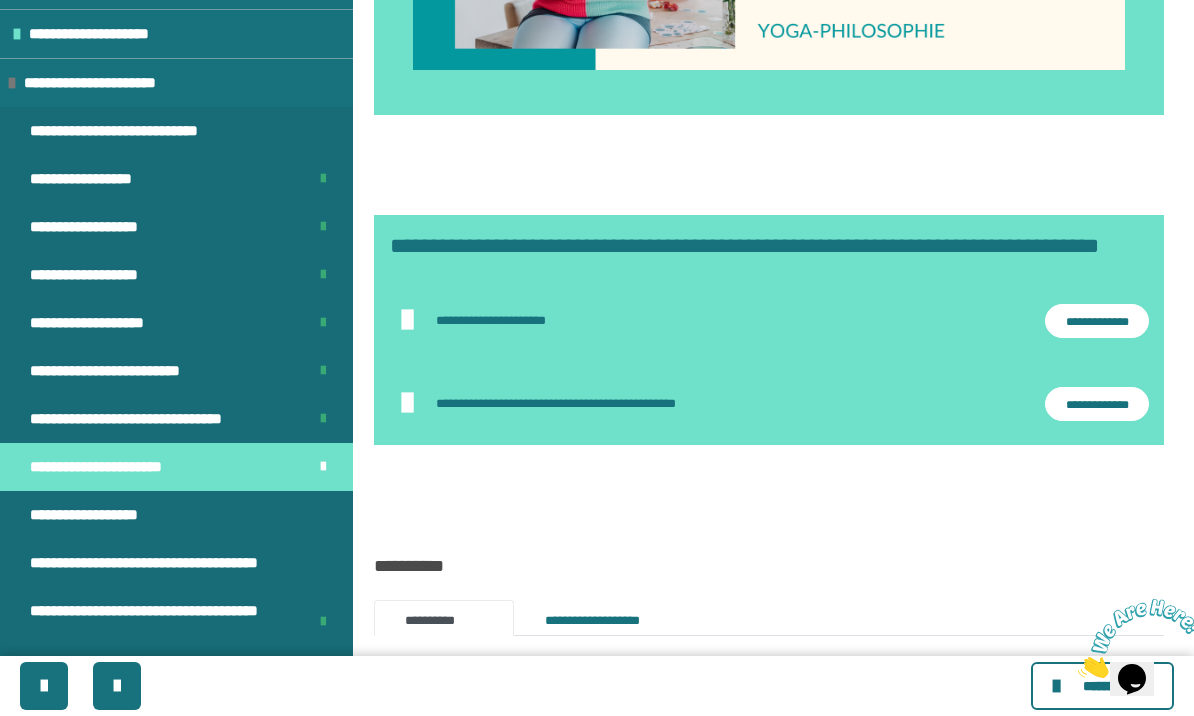 scroll, scrollTop: 599, scrollLeft: 0, axis: vertical 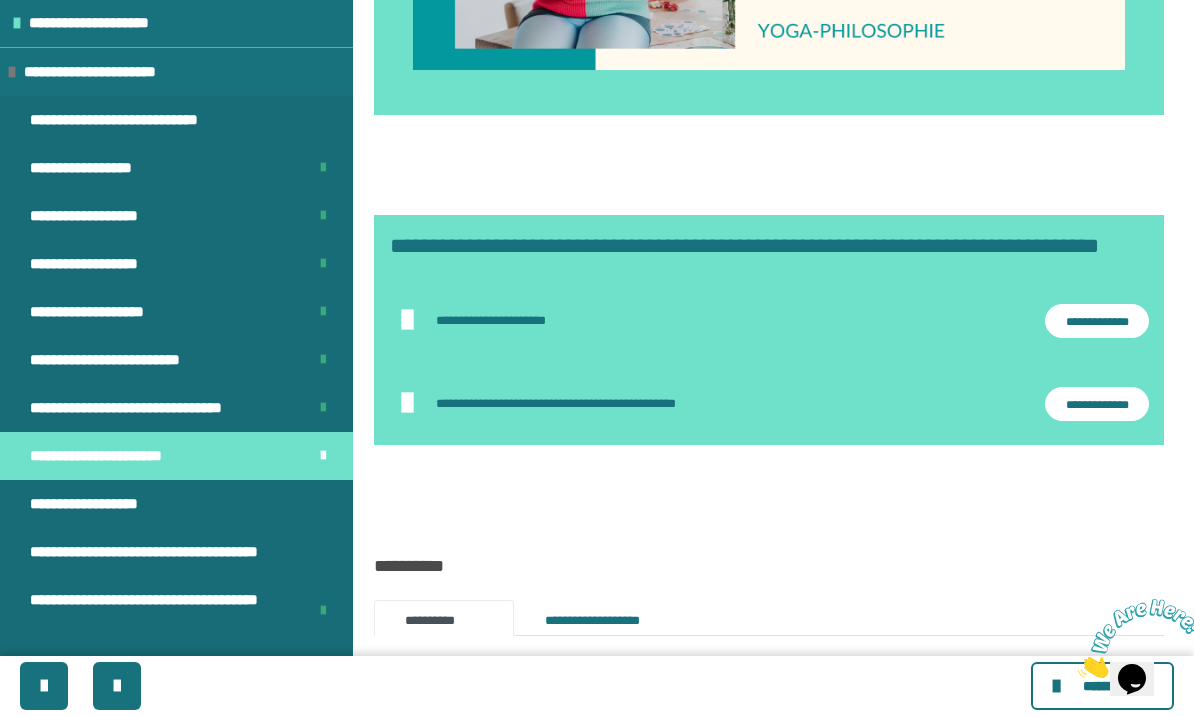 click on "**********" at bounding box center [89, 504] 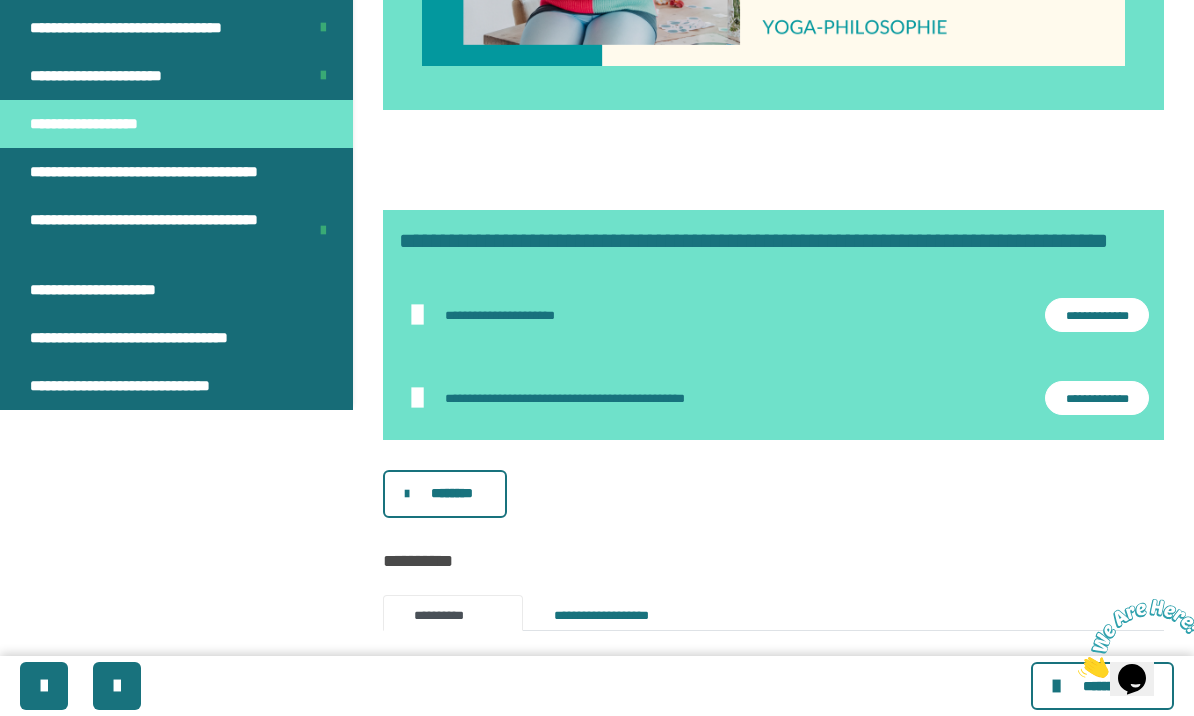 scroll, scrollTop: 0, scrollLeft: 0, axis: both 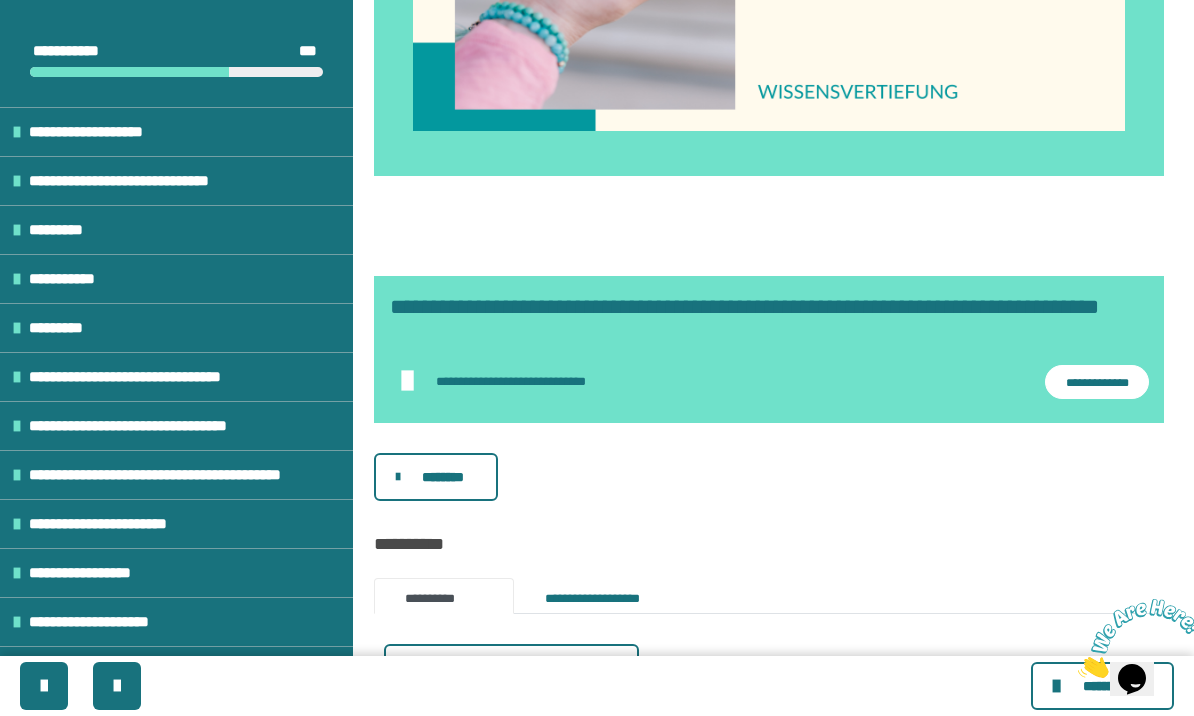 click on "********" at bounding box center (443, 477) 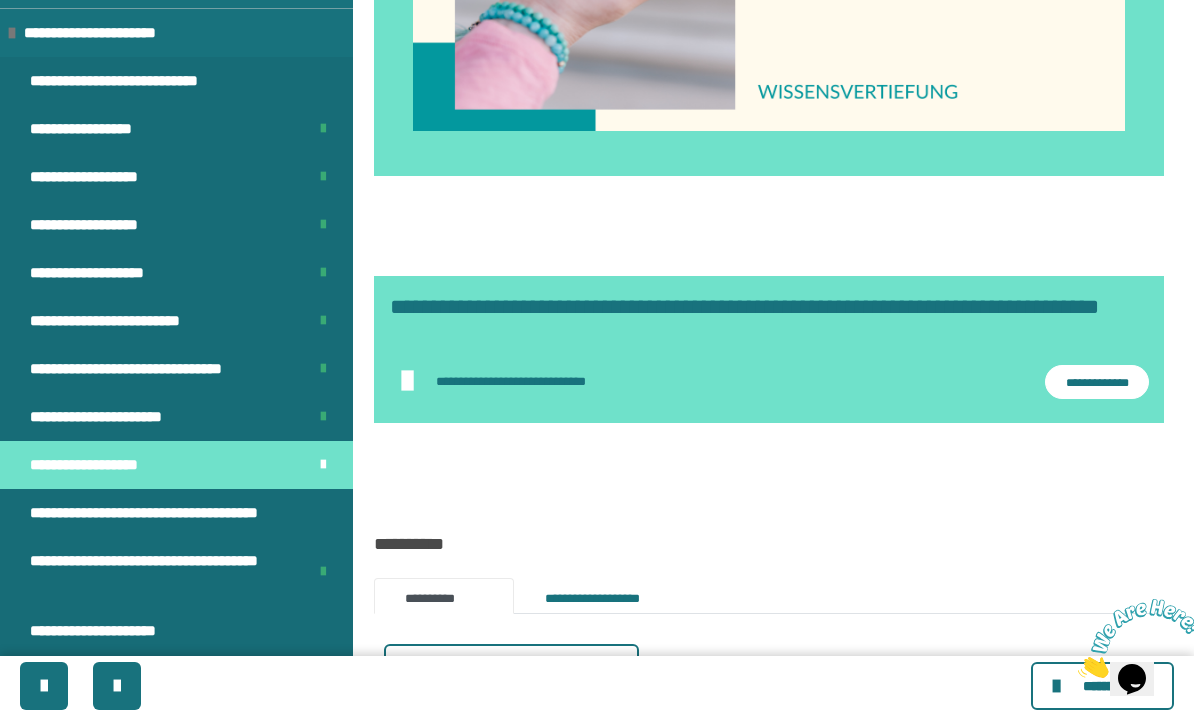 scroll, scrollTop: 681, scrollLeft: 0, axis: vertical 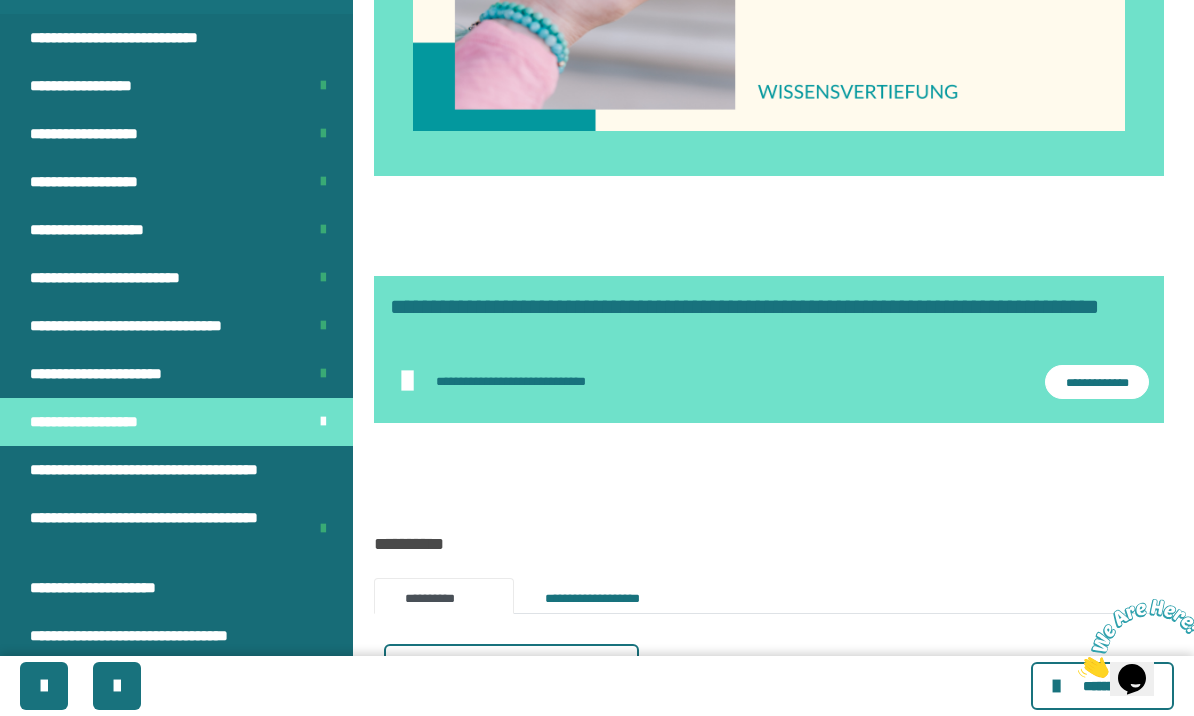 click on "**********" at bounding box center (161, 470) 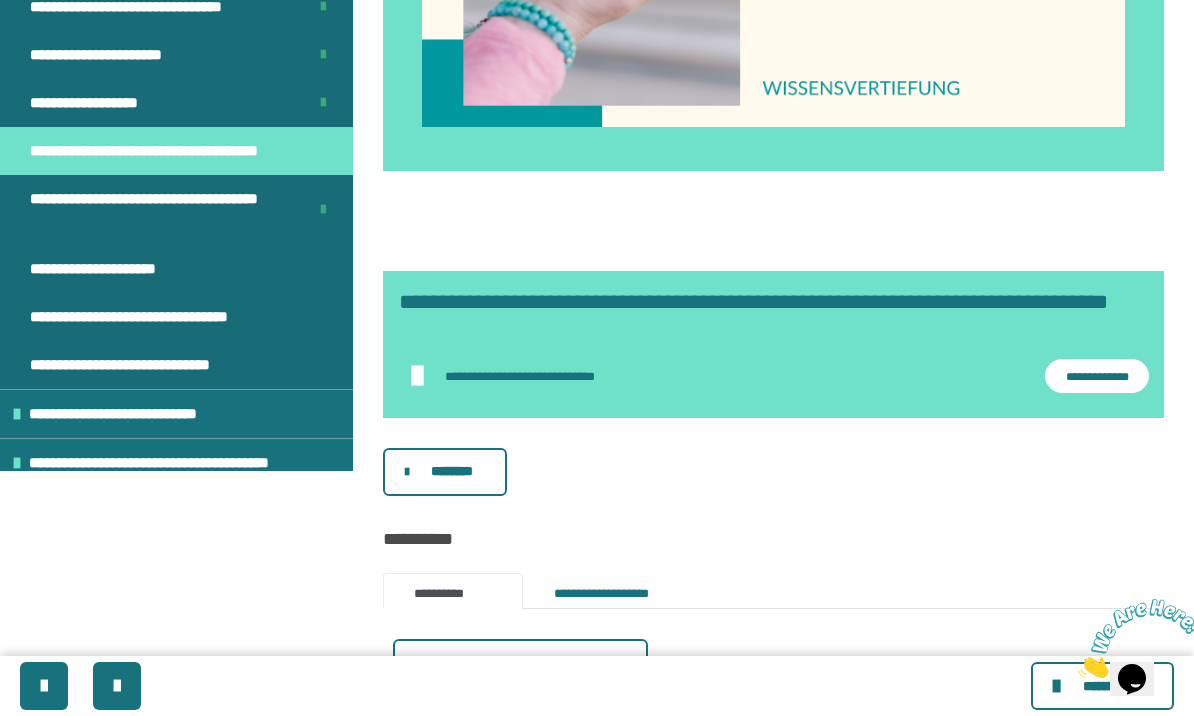 scroll, scrollTop: 0, scrollLeft: 0, axis: both 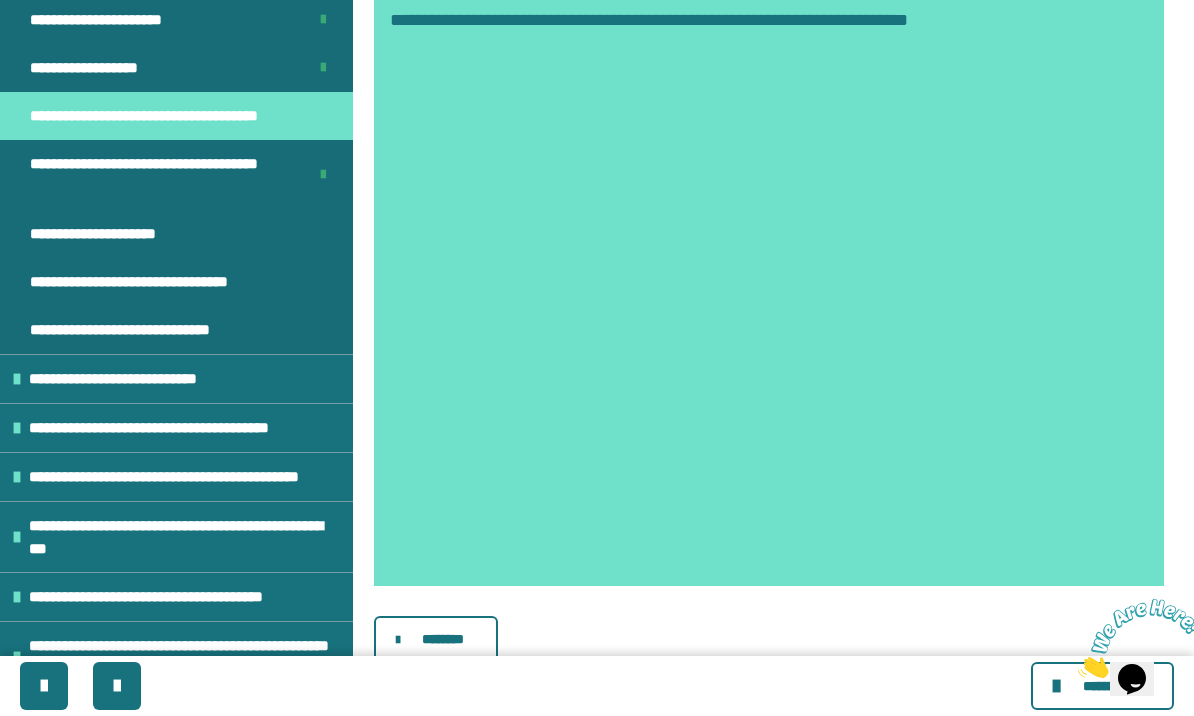 click on "**********" at bounding box center (176, 476) 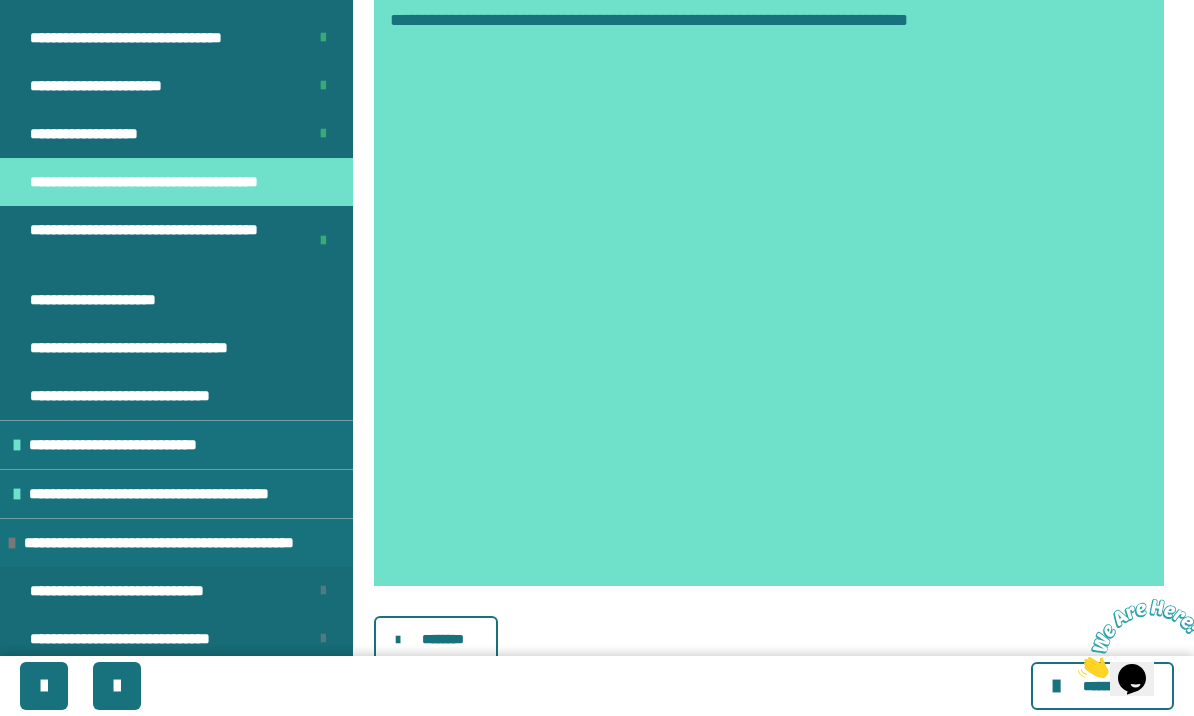 scroll, scrollTop: 965, scrollLeft: 0, axis: vertical 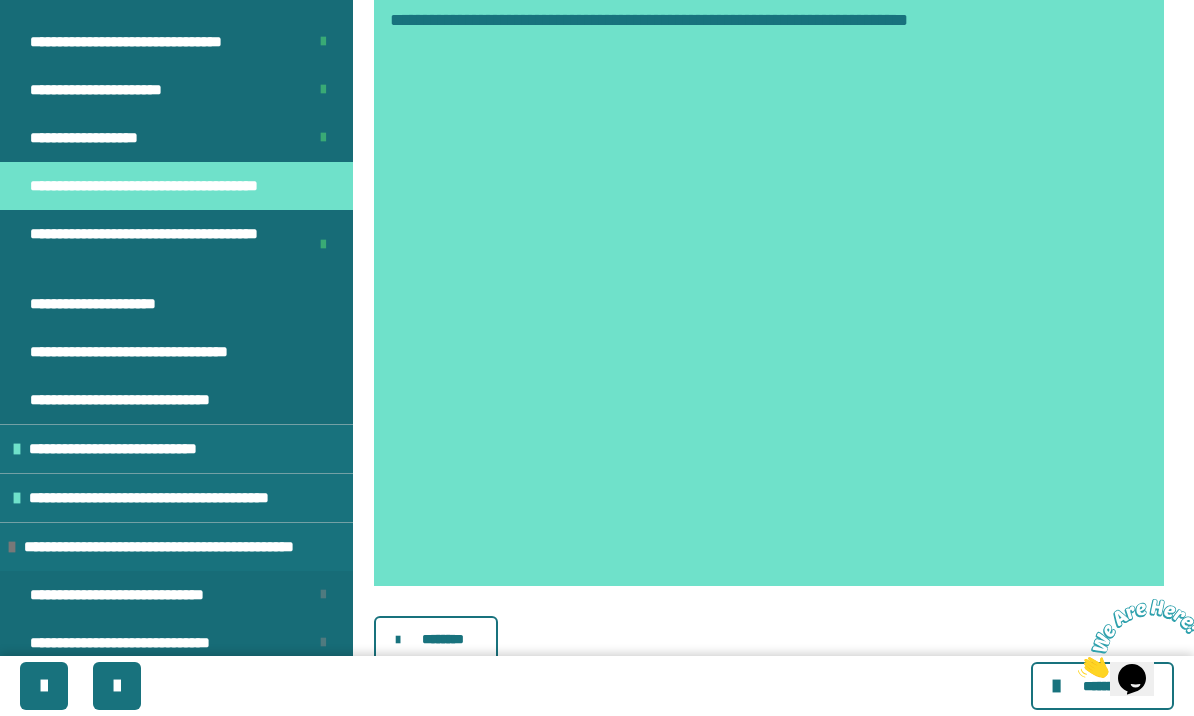 click on "**********" at bounding box center [104, 304] 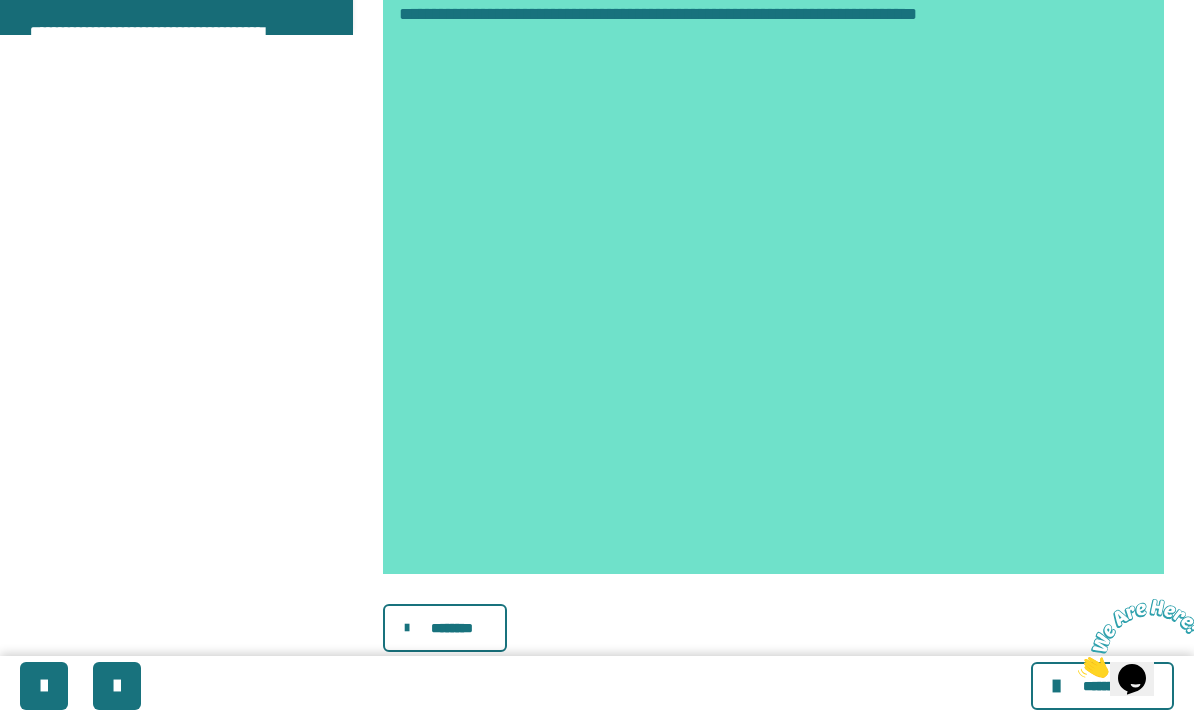 scroll, scrollTop: 0, scrollLeft: 0, axis: both 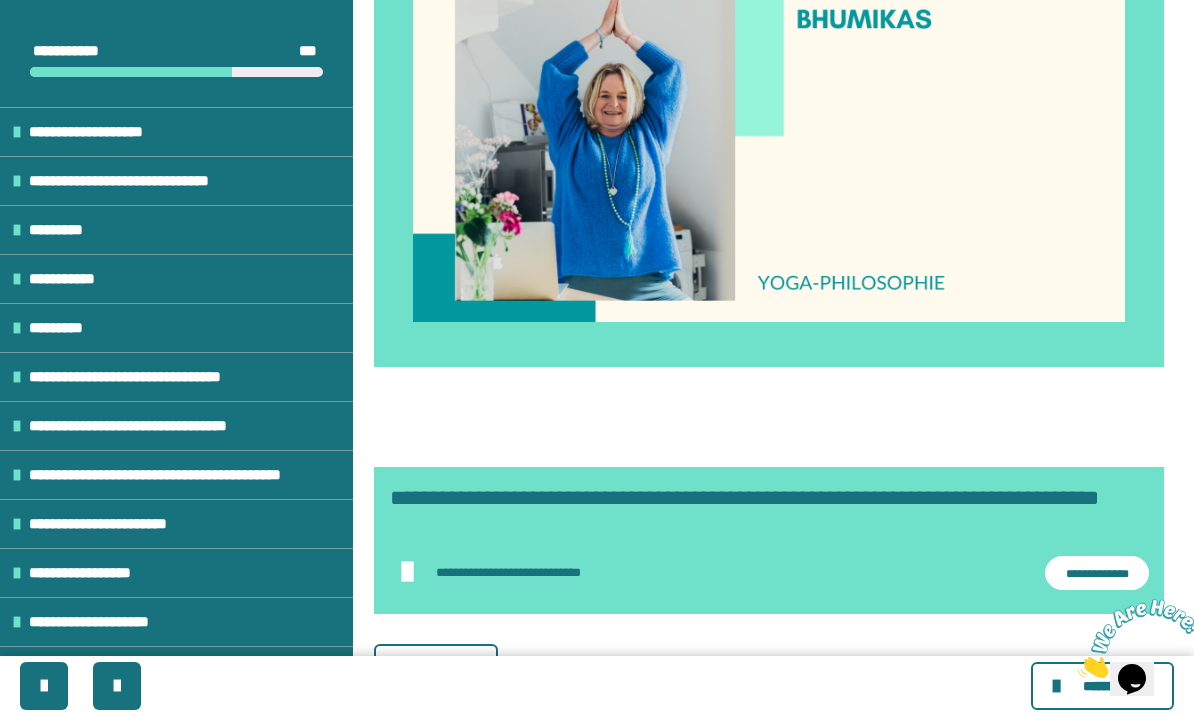 click on "********" at bounding box center (443, 668) 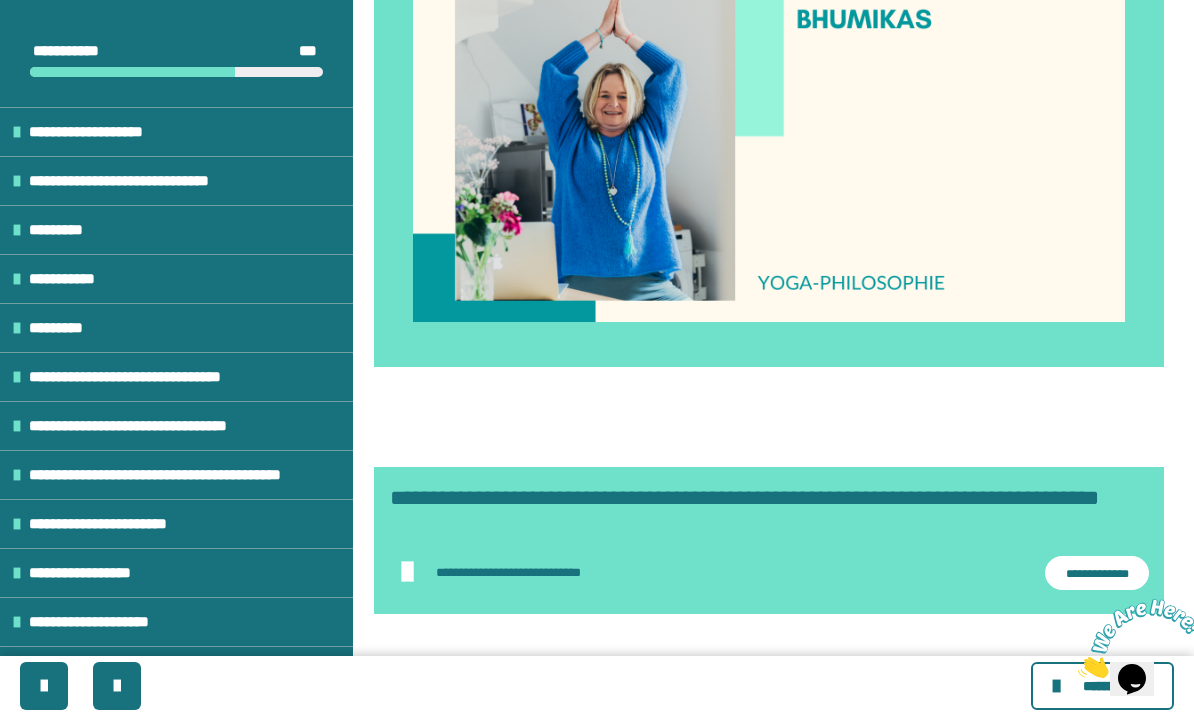 click on "********" at bounding box center (769, 668) 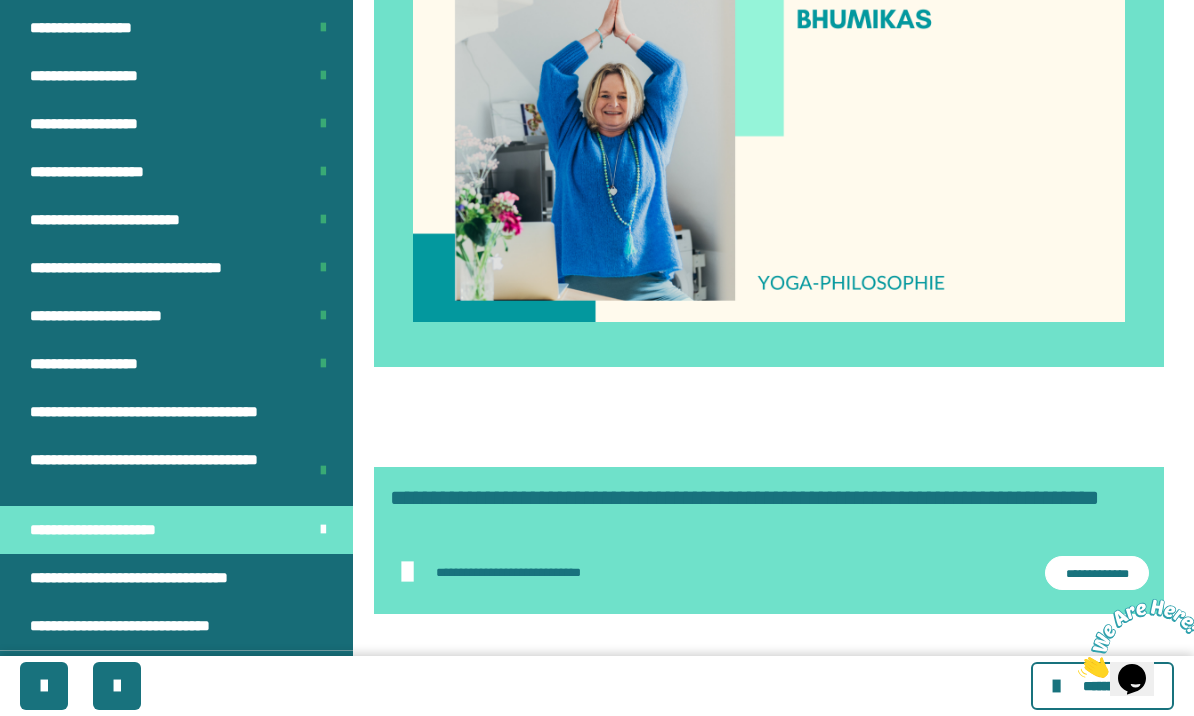 scroll, scrollTop: 741, scrollLeft: 0, axis: vertical 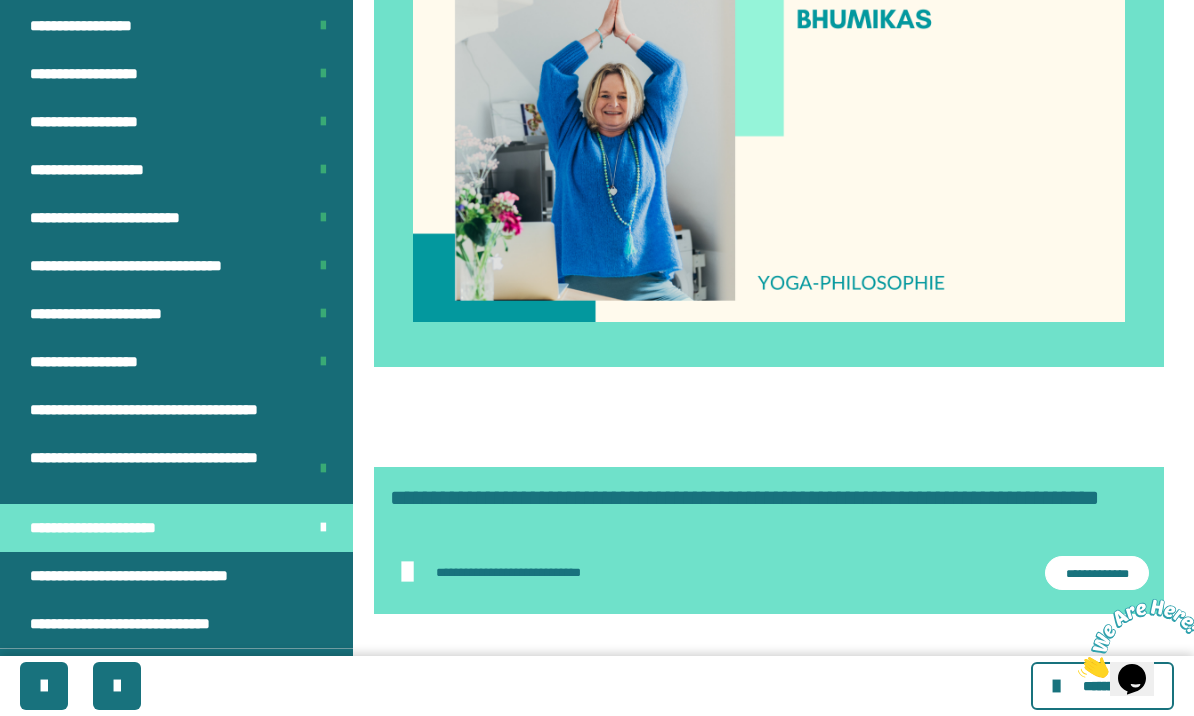 click on "**********" at bounding box center (141, 576) 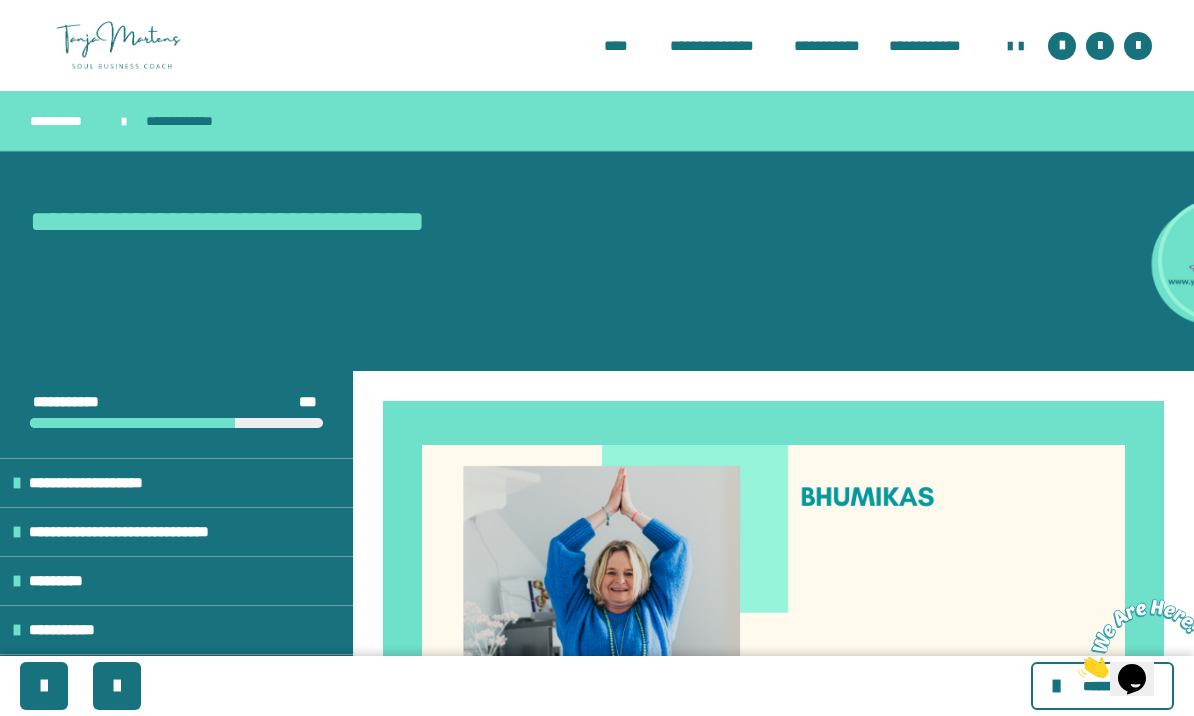 scroll, scrollTop: 0, scrollLeft: 0, axis: both 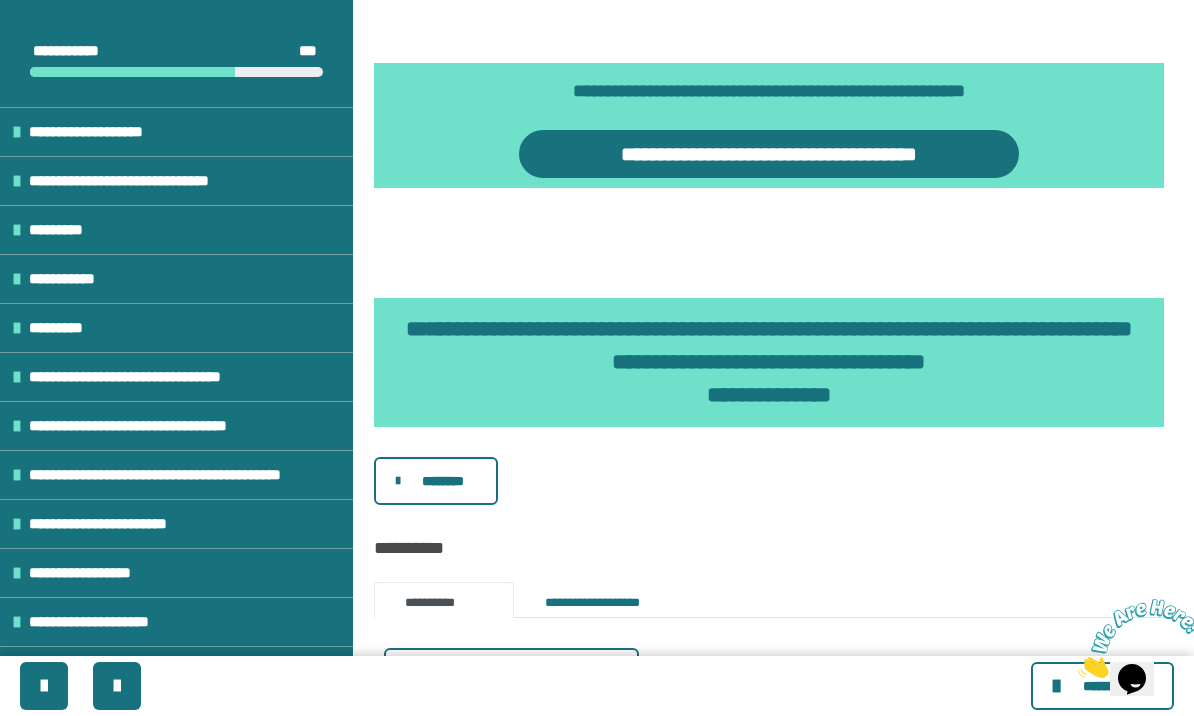 click on "********" at bounding box center (436, 481) 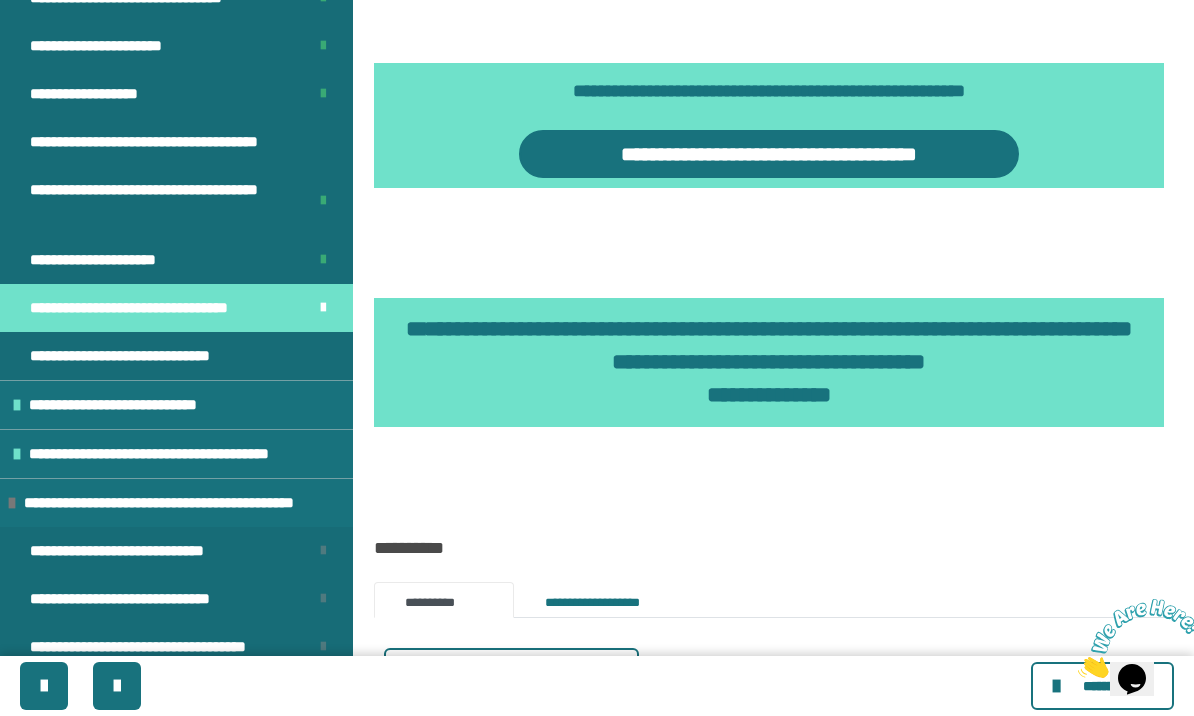 scroll, scrollTop: 1010, scrollLeft: 0, axis: vertical 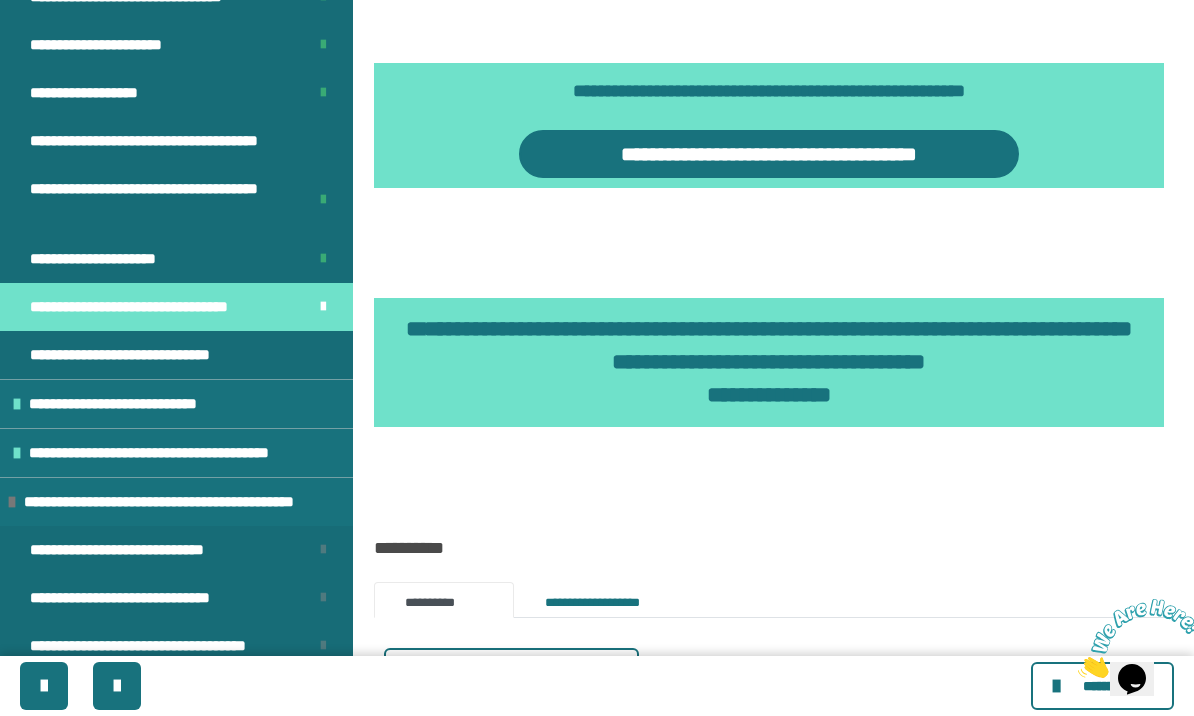 click on "**********" at bounding box center [134, 355] 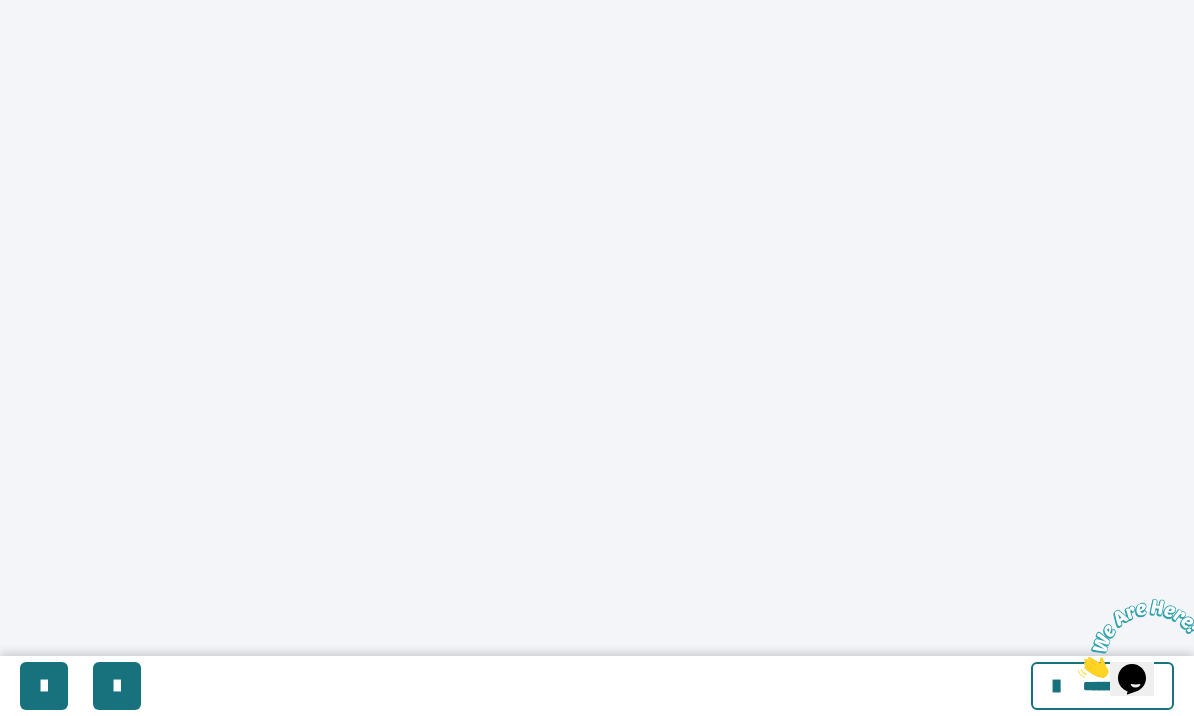 scroll, scrollTop: 0, scrollLeft: 0, axis: both 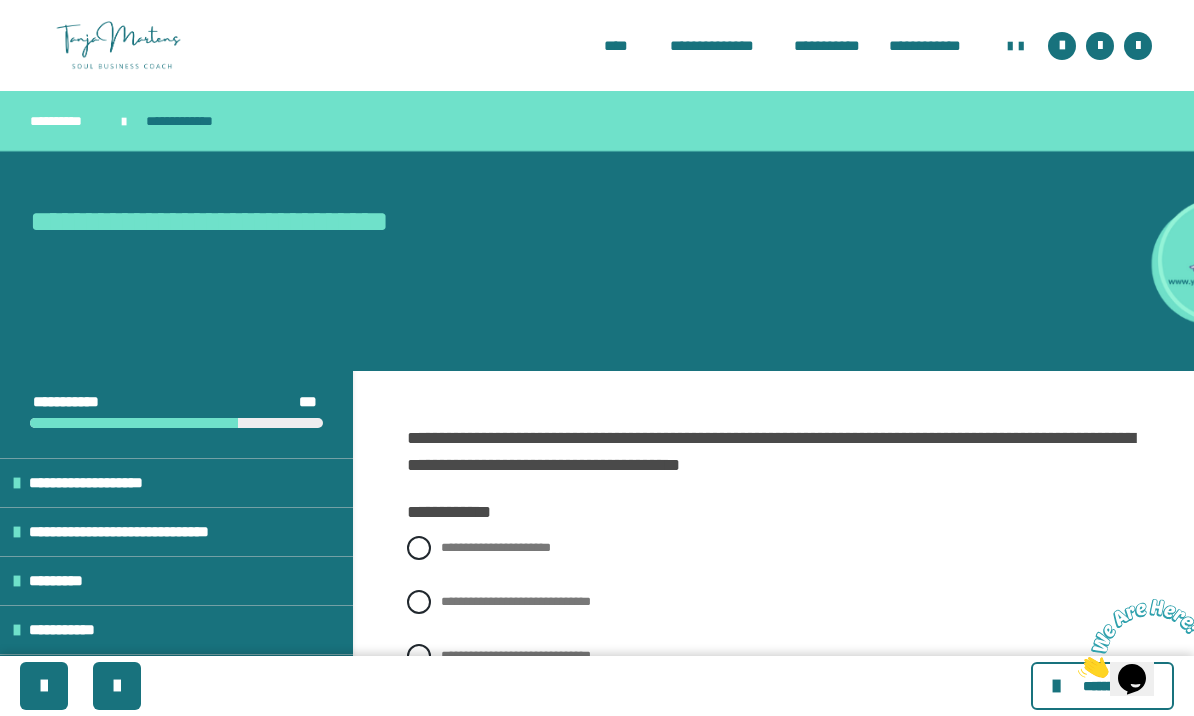 click at bounding box center [419, 548] 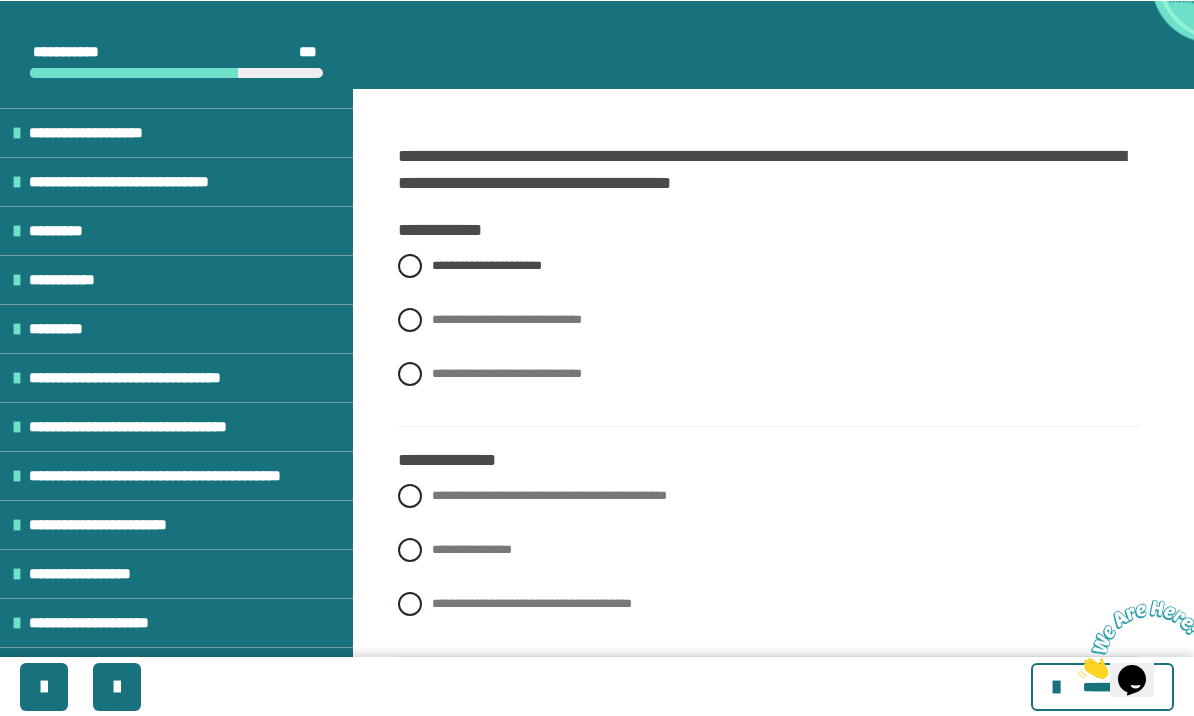 click at bounding box center [410, 549] 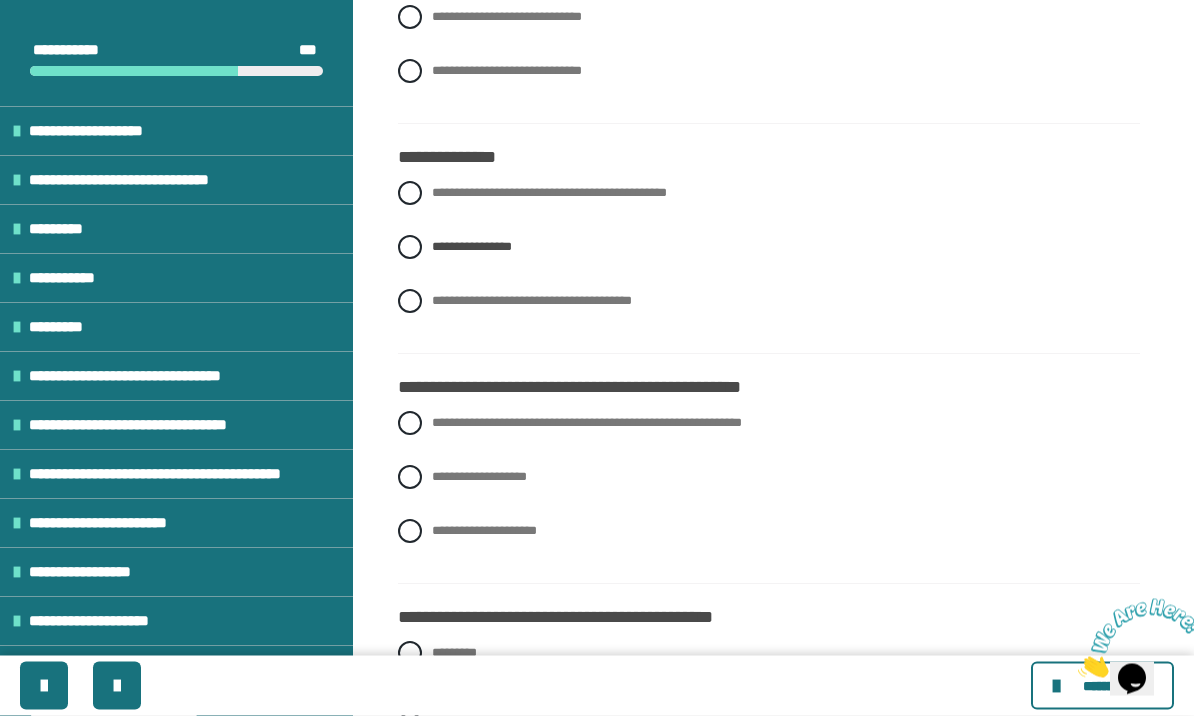 click on "**********" at bounding box center (769, 478) 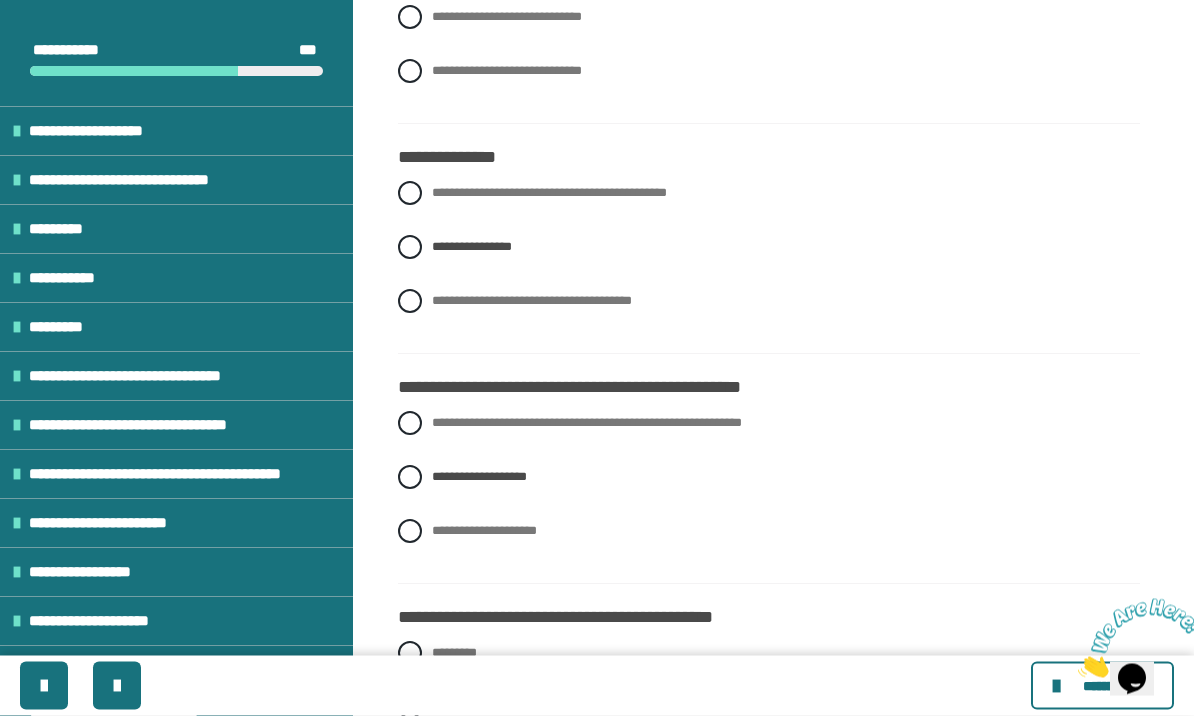 scroll, scrollTop: 585, scrollLeft: 0, axis: vertical 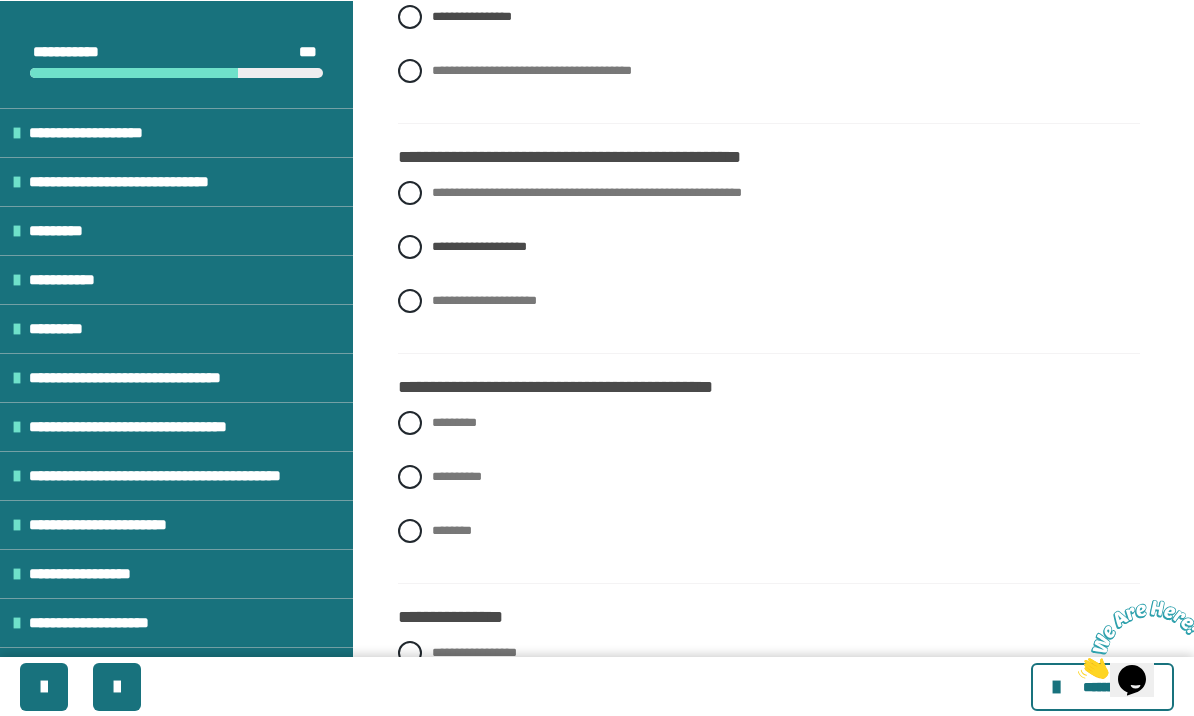click on "********" at bounding box center (769, 530) 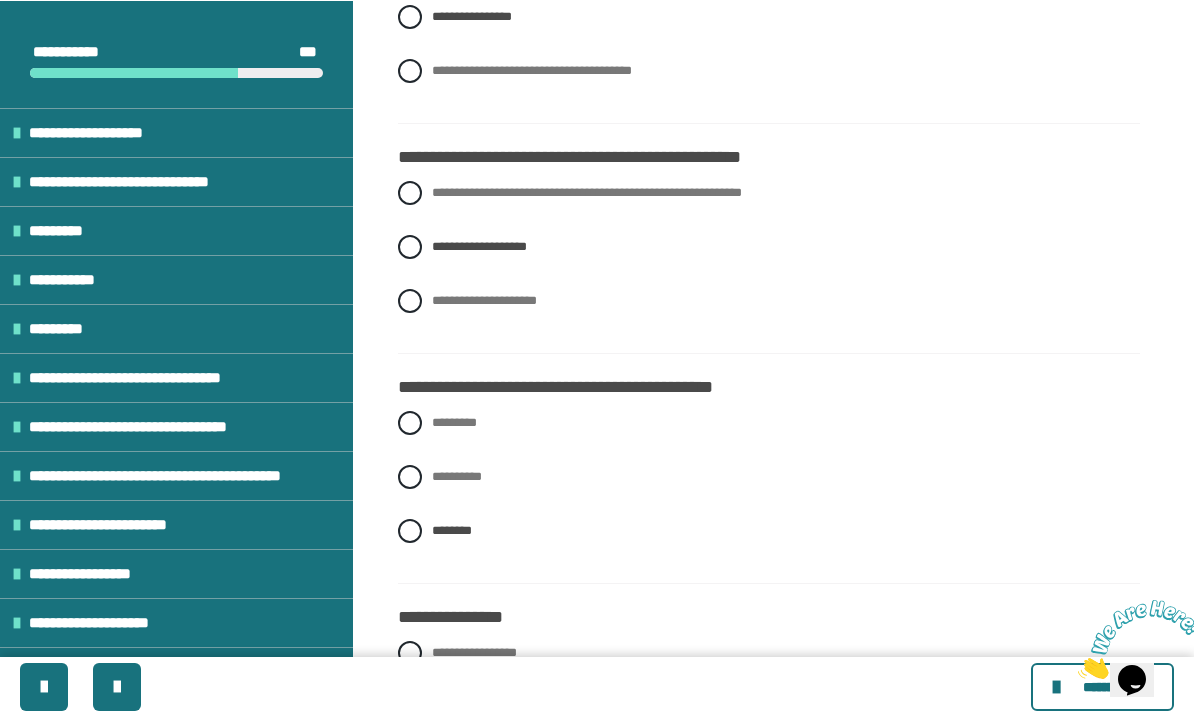 scroll, scrollTop: 815, scrollLeft: 0, axis: vertical 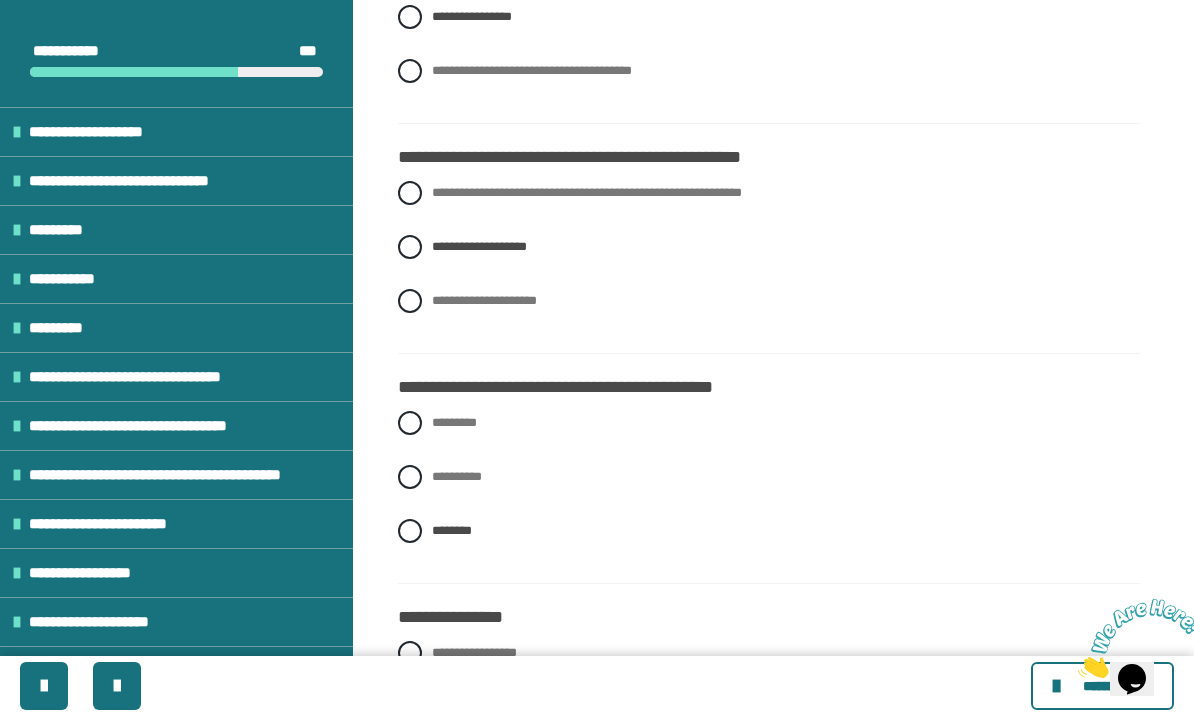 click on "**********" at bounding box center [769, 722] 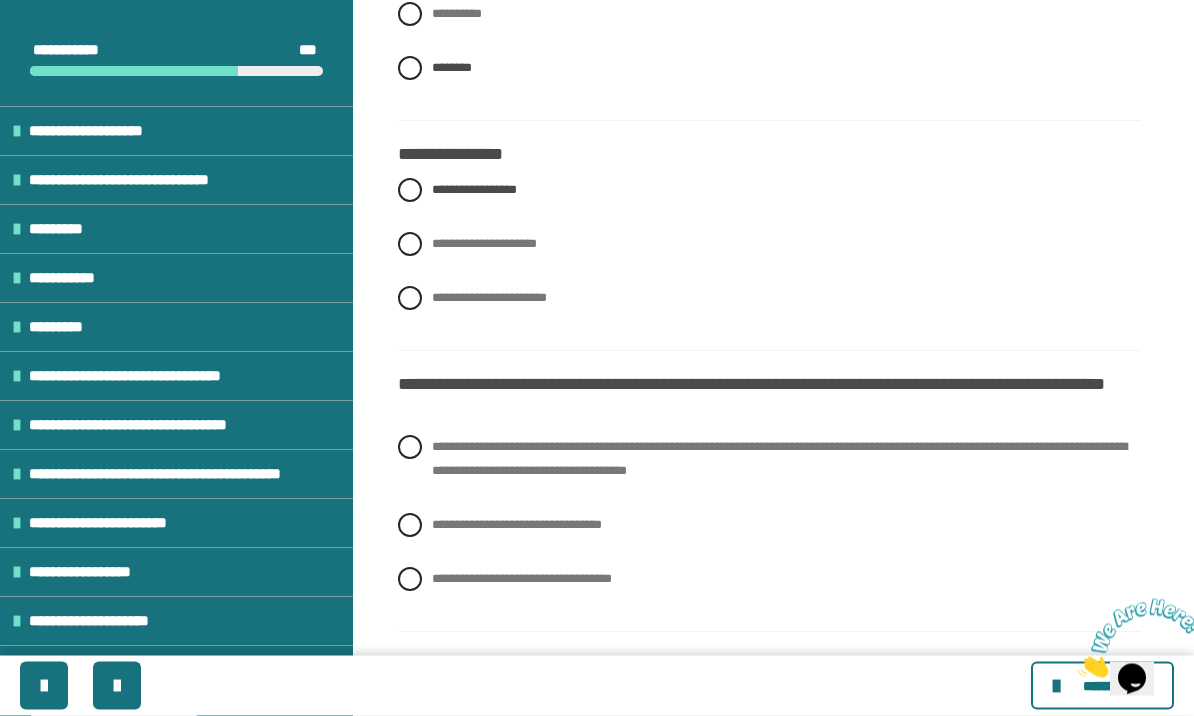 click at bounding box center [410, 448] 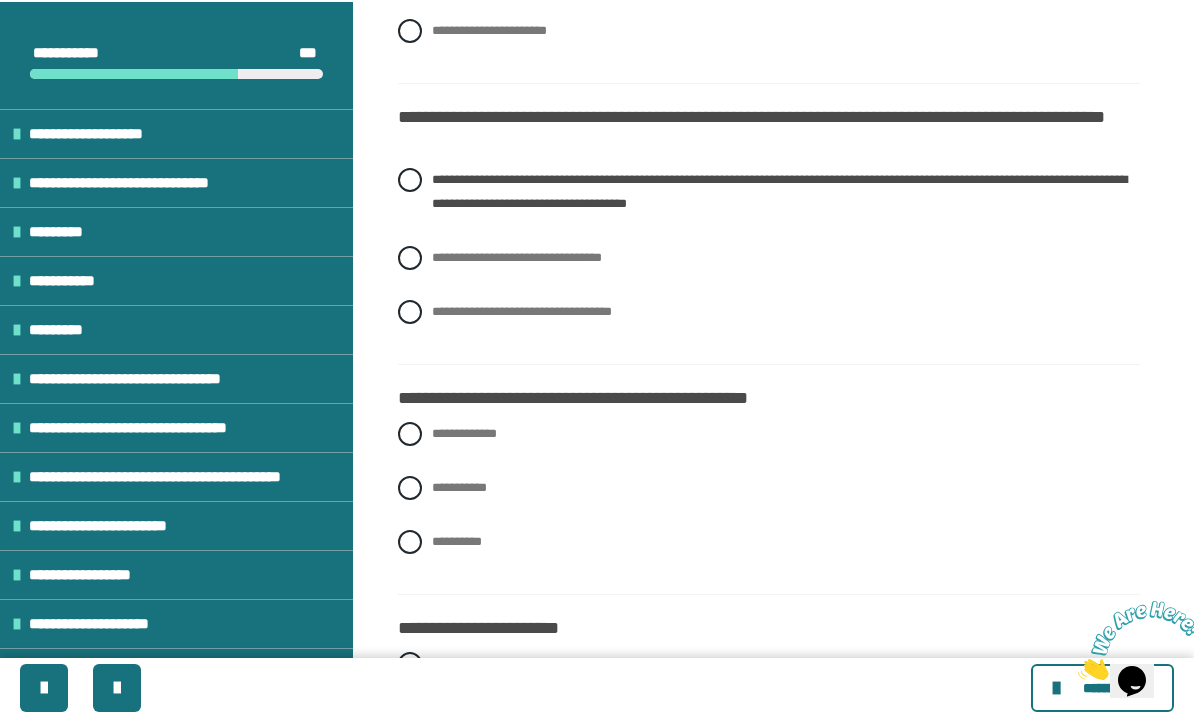 click at bounding box center (410, 432) 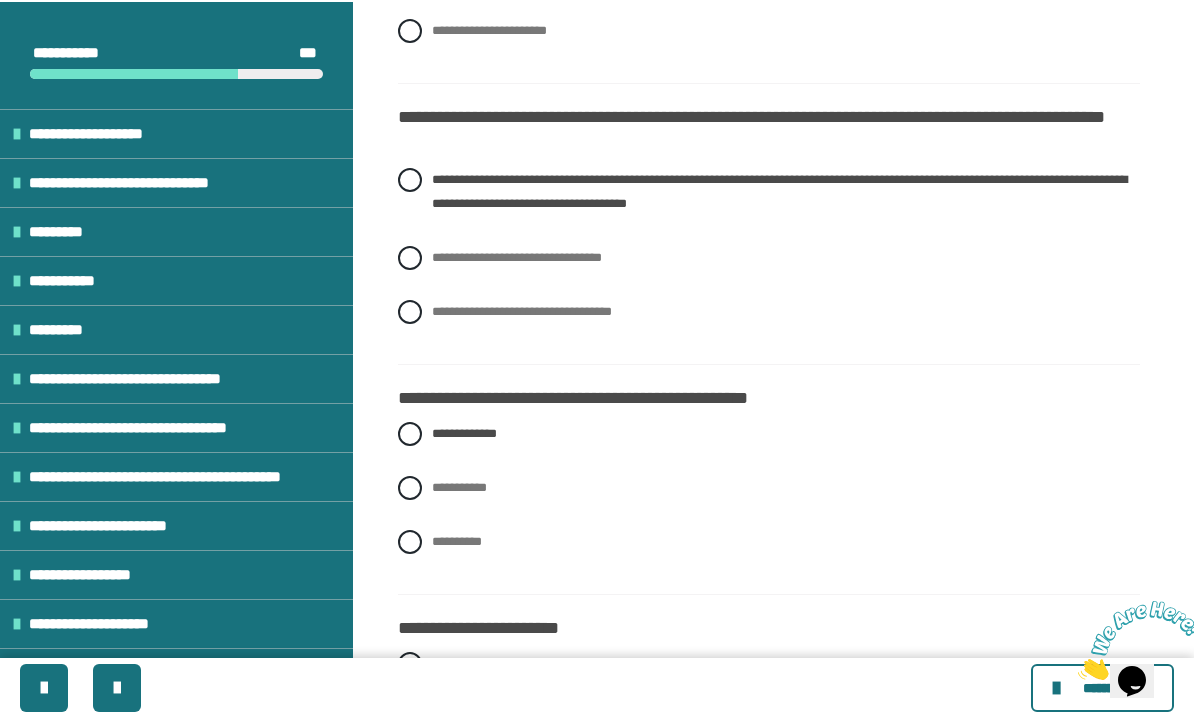 scroll, scrollTop: 1545, scrollLeft: 0, axis: vertical 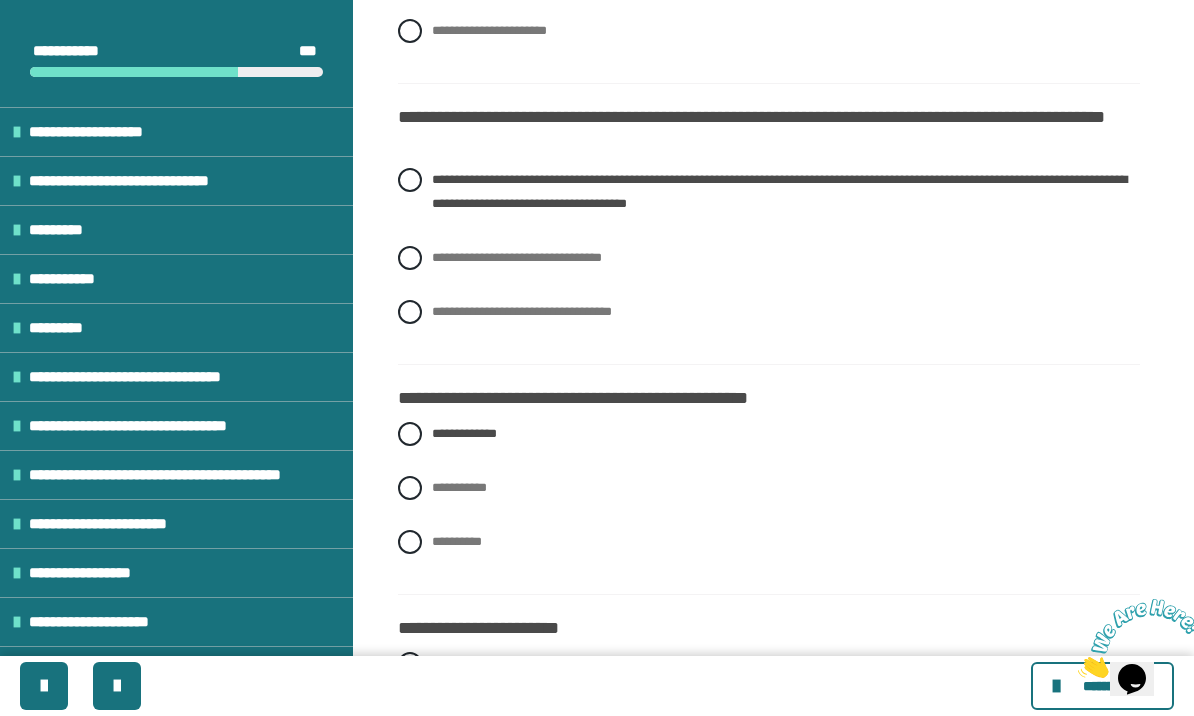 click on "**********" at bounding box center [769, 733] 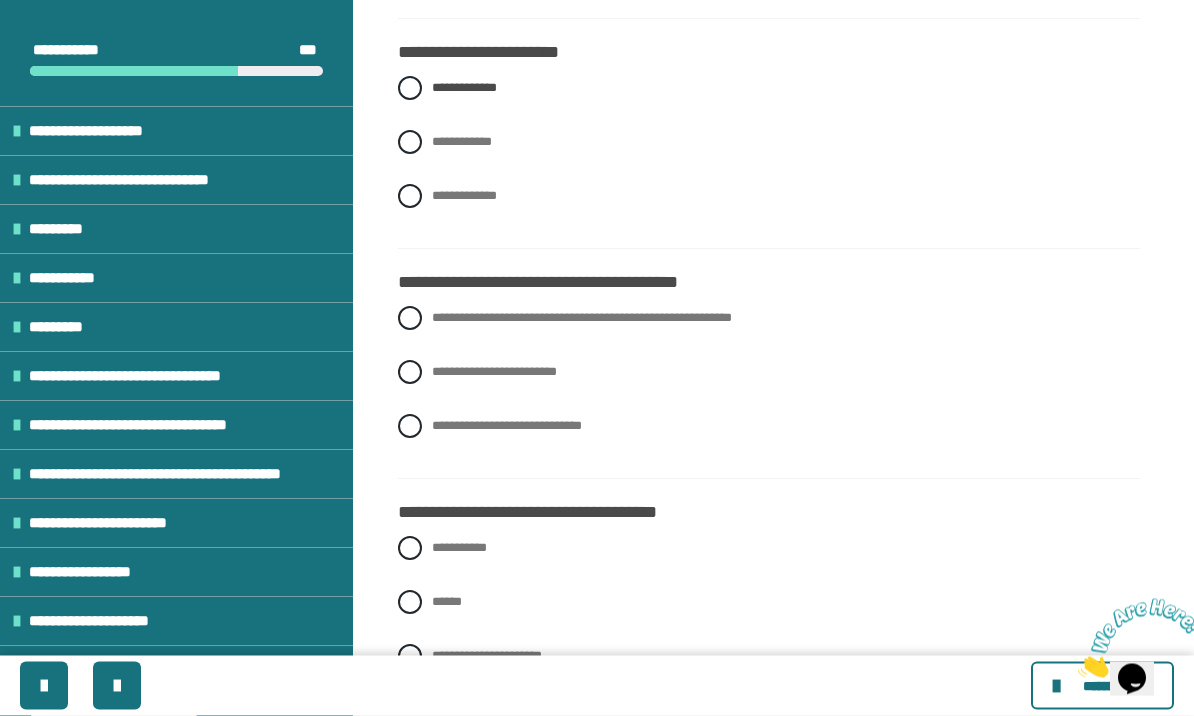 scroll, scrollTop: 2122, scrollLeft: 0, axis: vertical 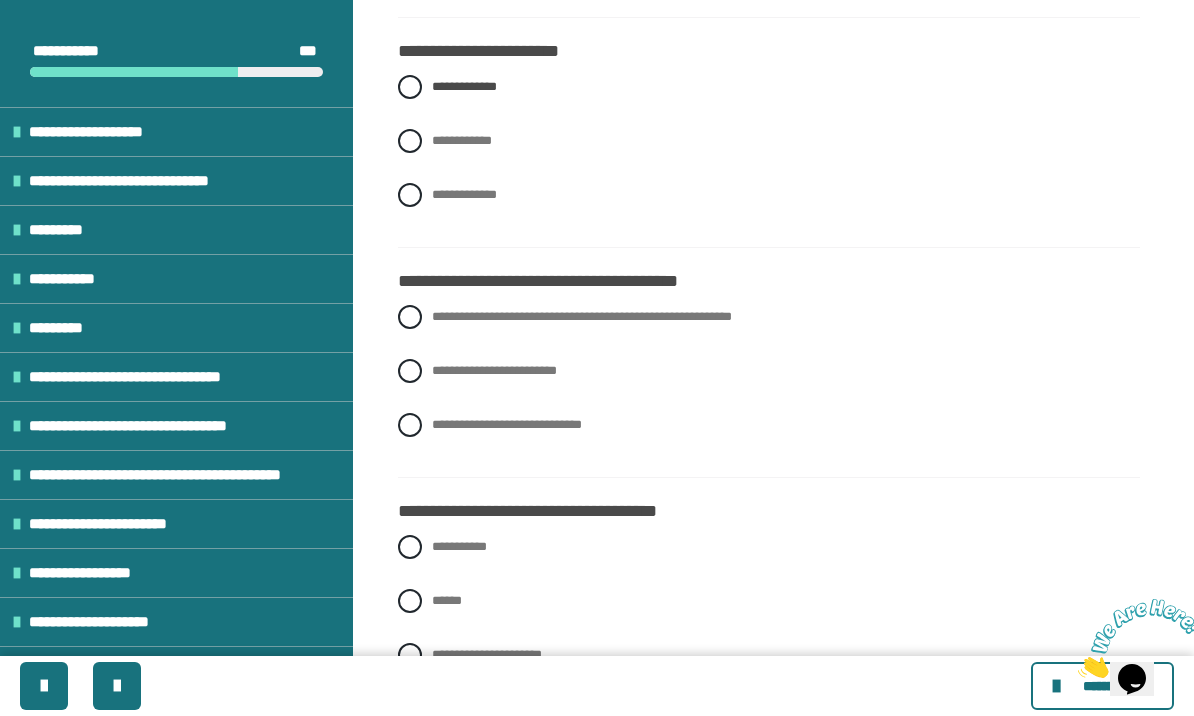 click at bounding box center (410, 317) 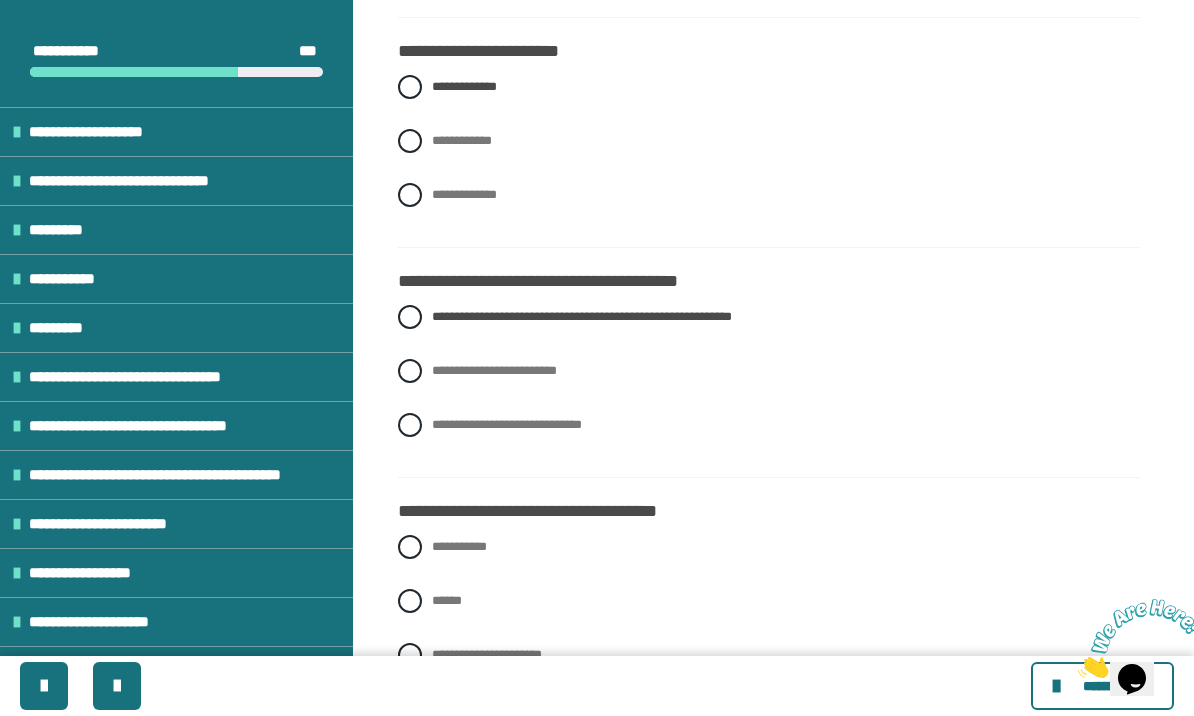 click at bounding box center (410, 547) 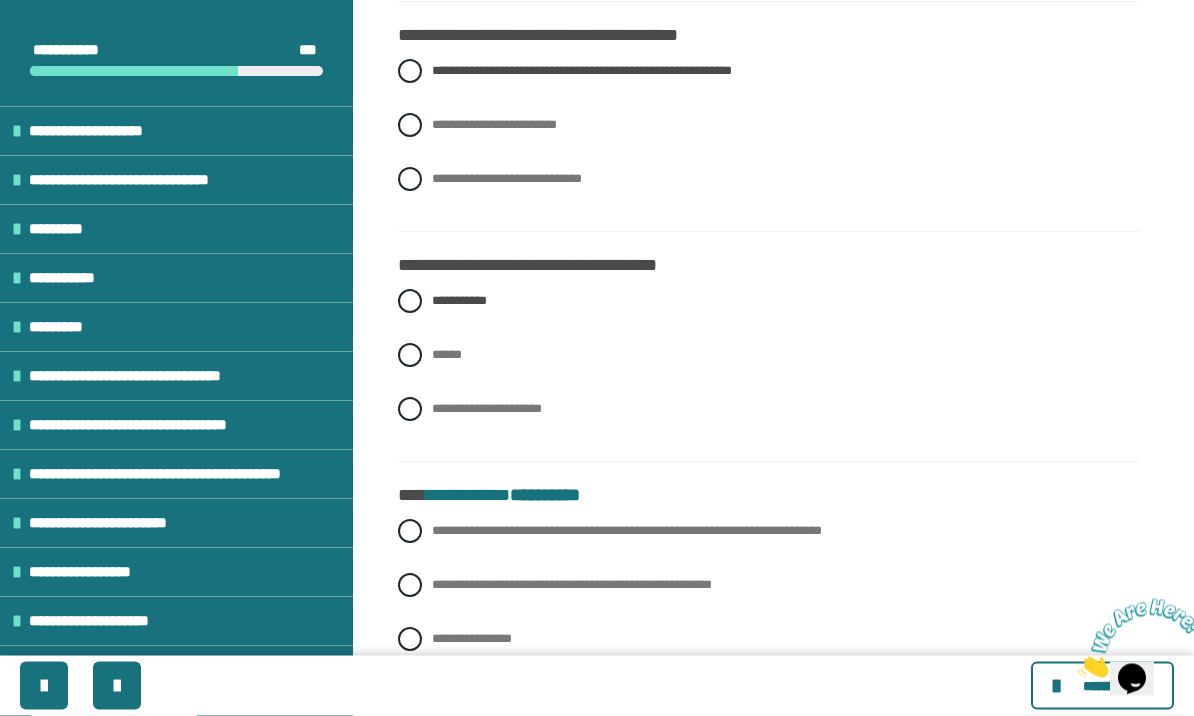 scroll, scrollTop: 2369, scrollLeft: 0, axis: vertical 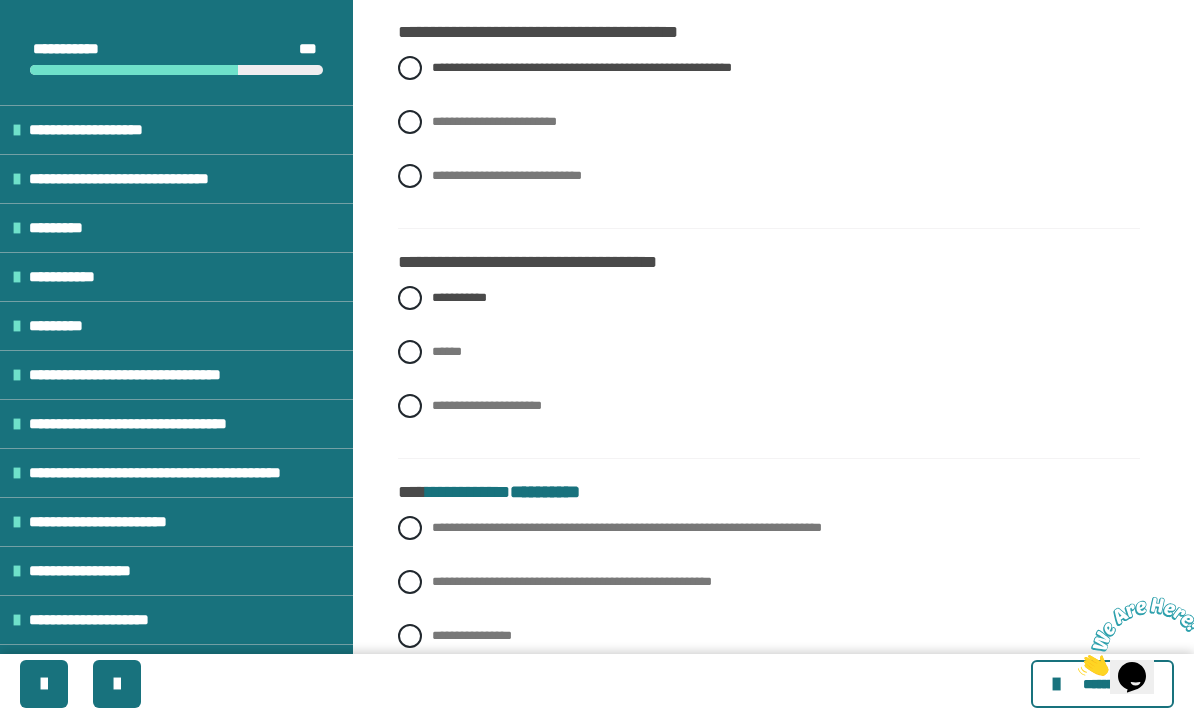 click at bounding box center (410, 530) 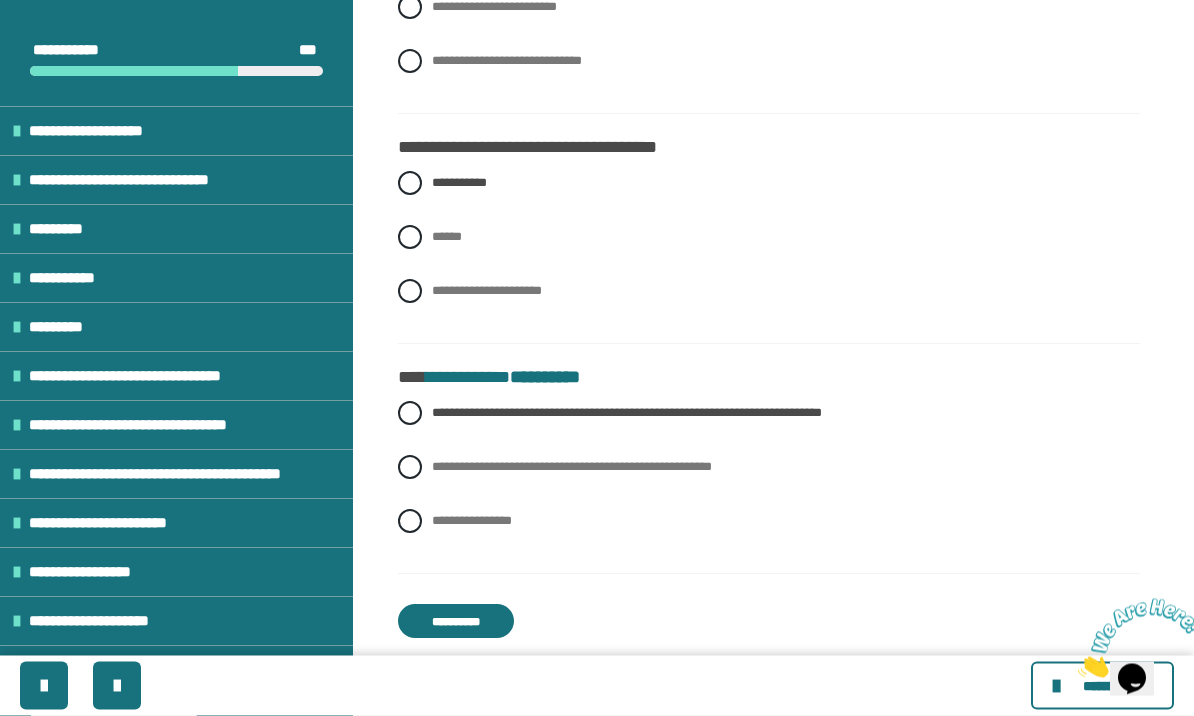 scroll, scrollTop: 2487, scrollLeft: 0, axis: vertical 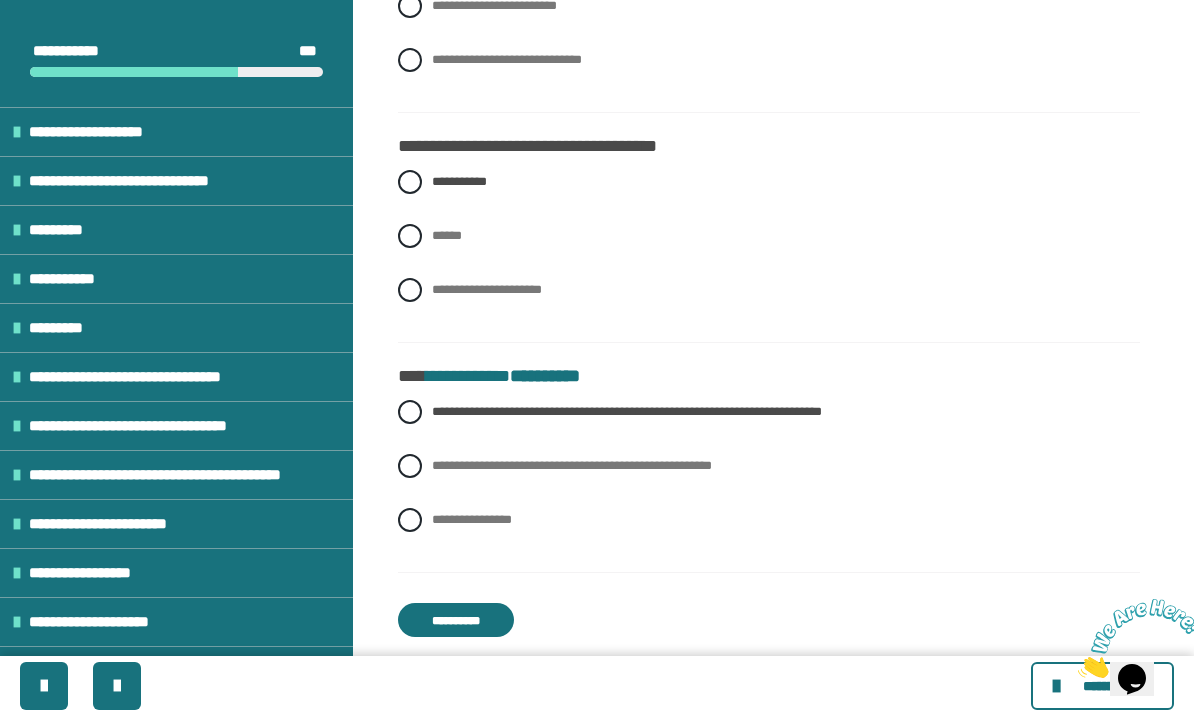 click on "**********" at bounding box center [456, 620] 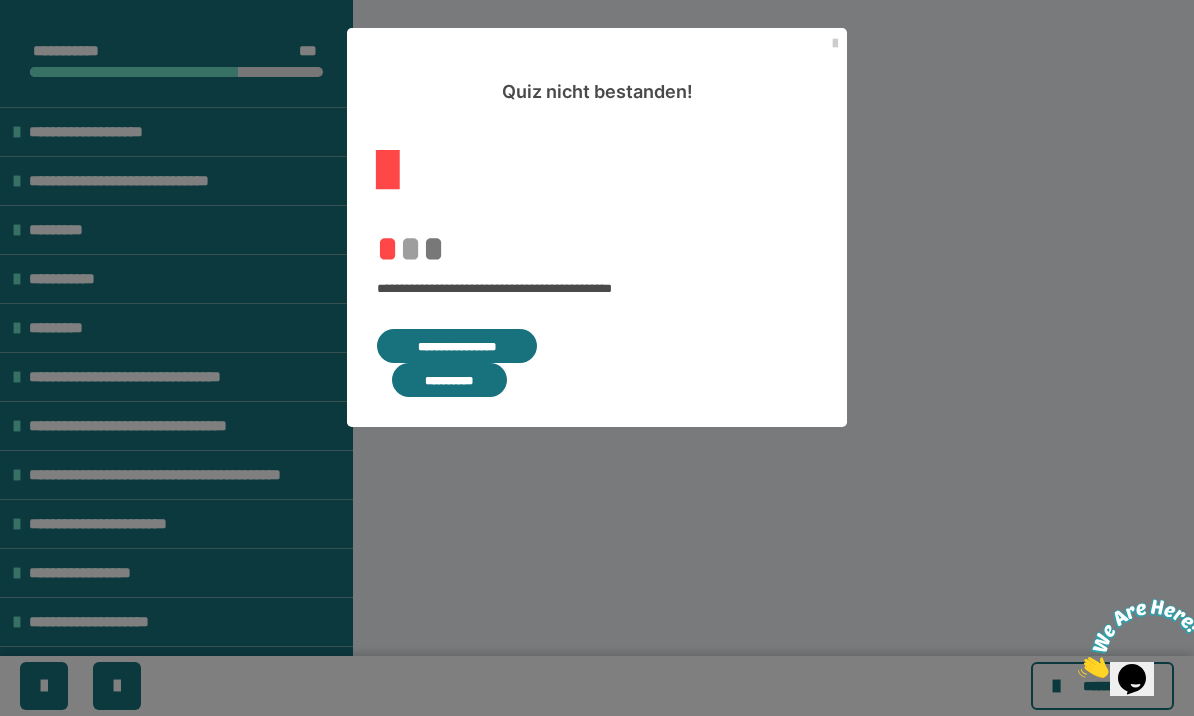 scroll, scrollTop: 624, scrollLeft: 0, axis: vertical 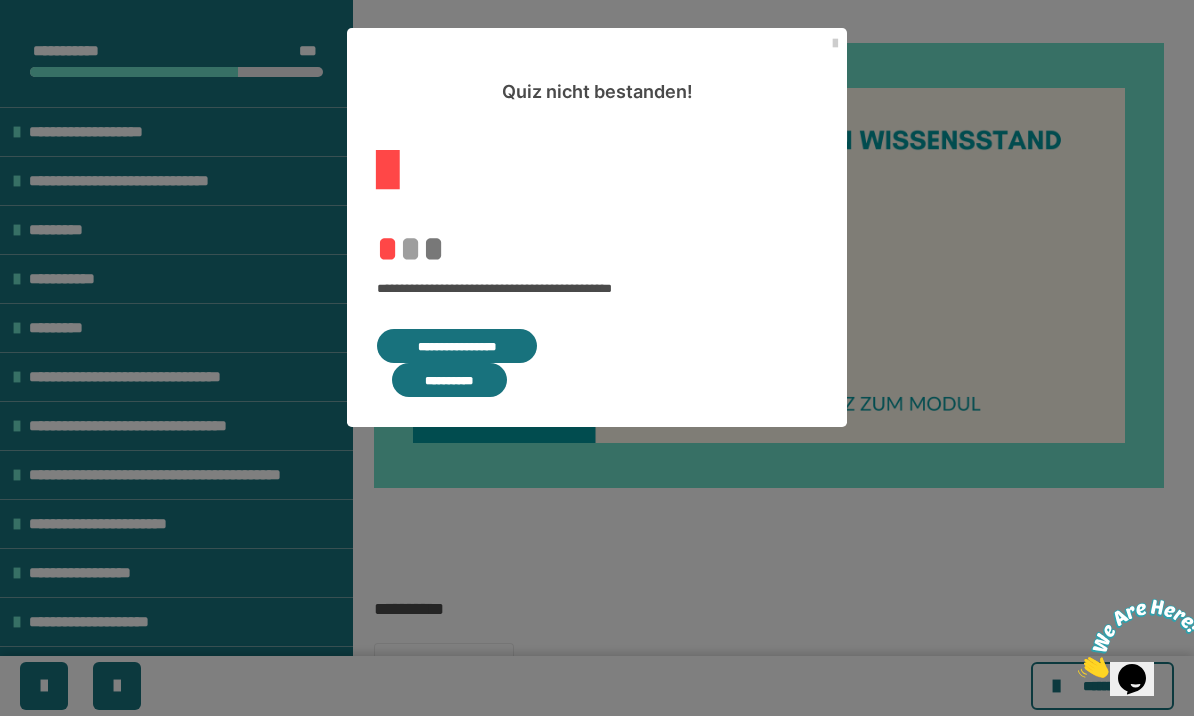 click at bounding box center [835, 44] 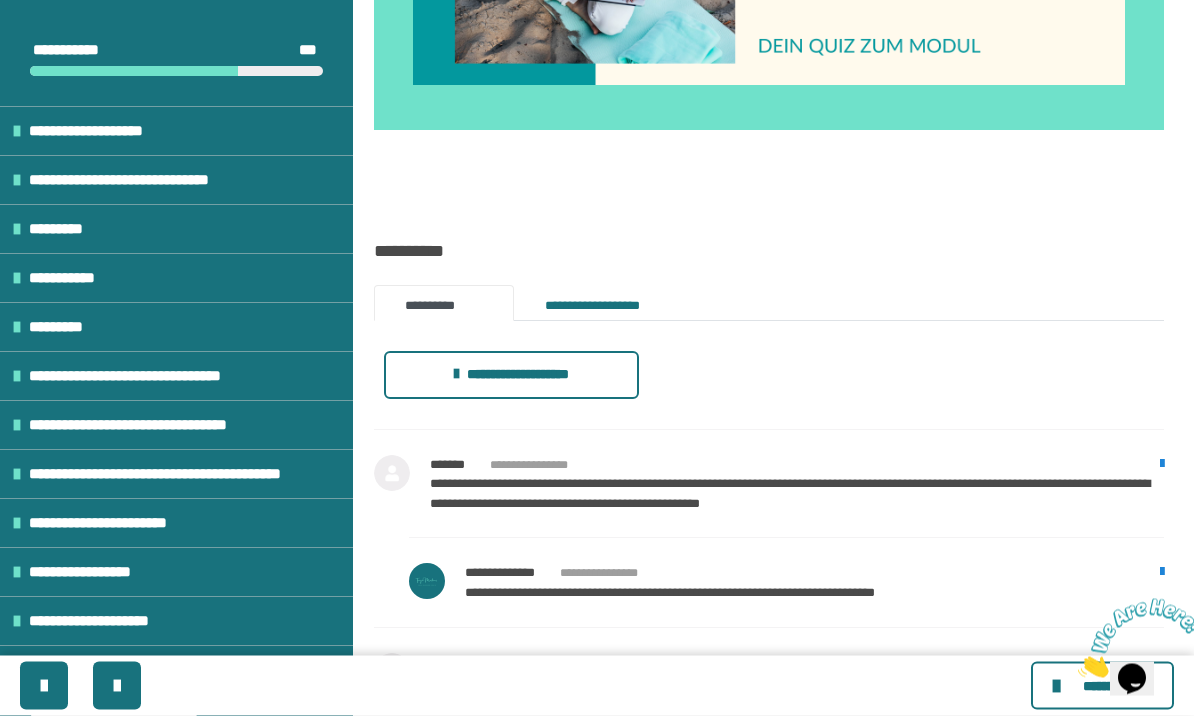 scroll, scrollTop: 1069, scrollLeft: 0, axis: vertical 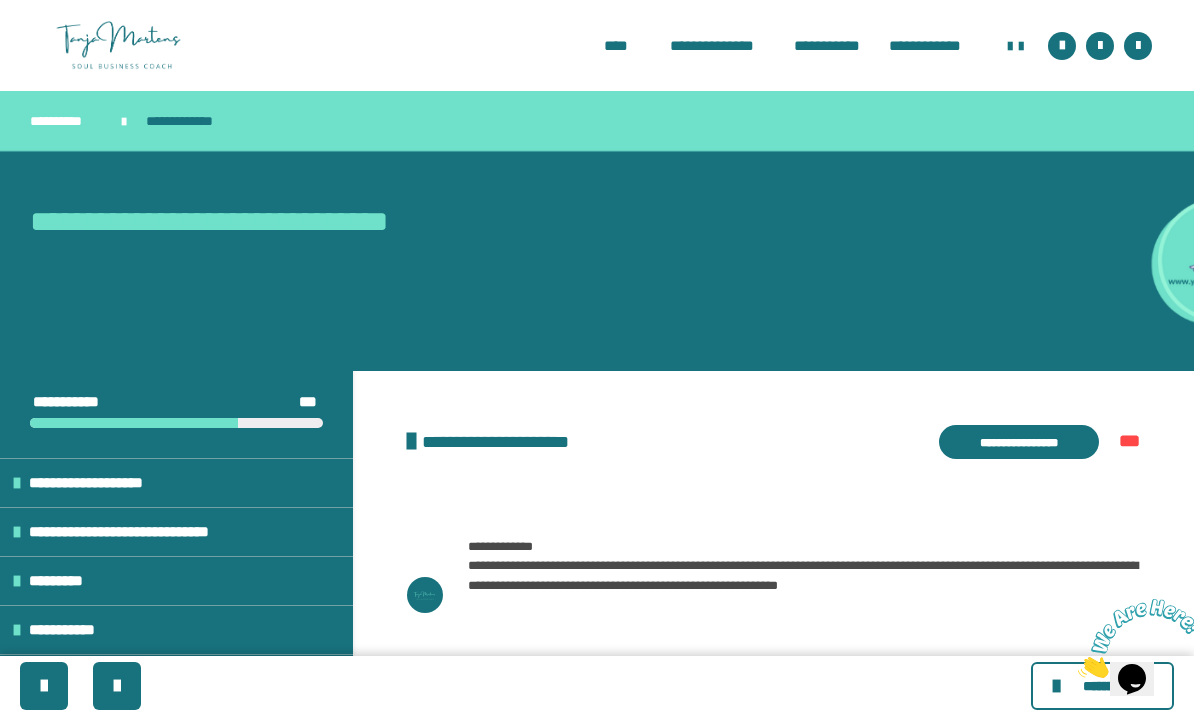 click on "**********" at bounding box center (773, 442) 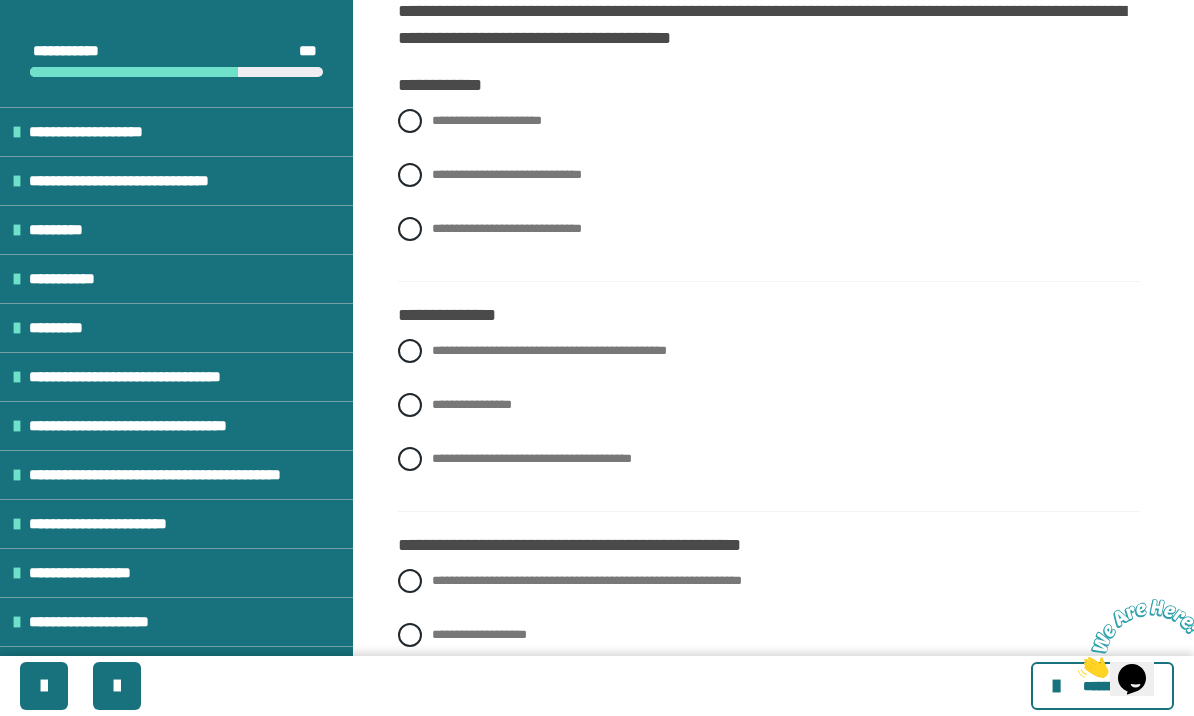 scroll, scrollTop: 432, scrollLeft: 0, axis: vertical 